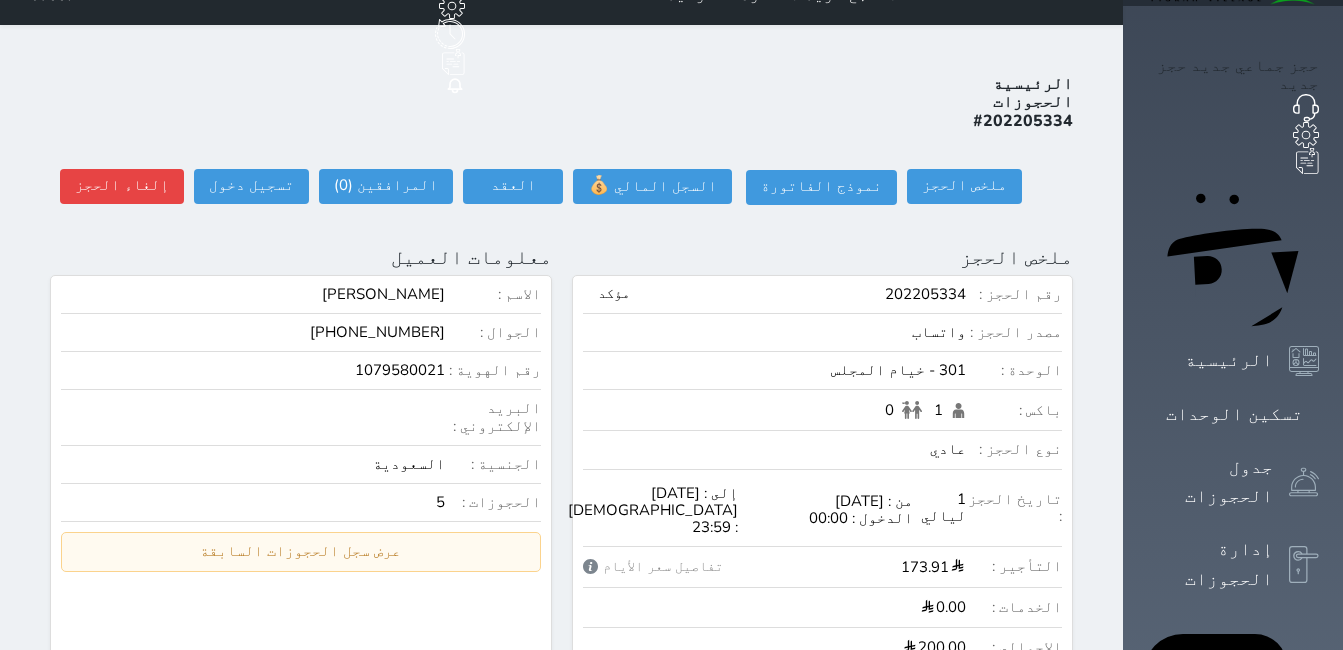 scroll, scrollTop: 0, scrollLeft: 0, axis: both 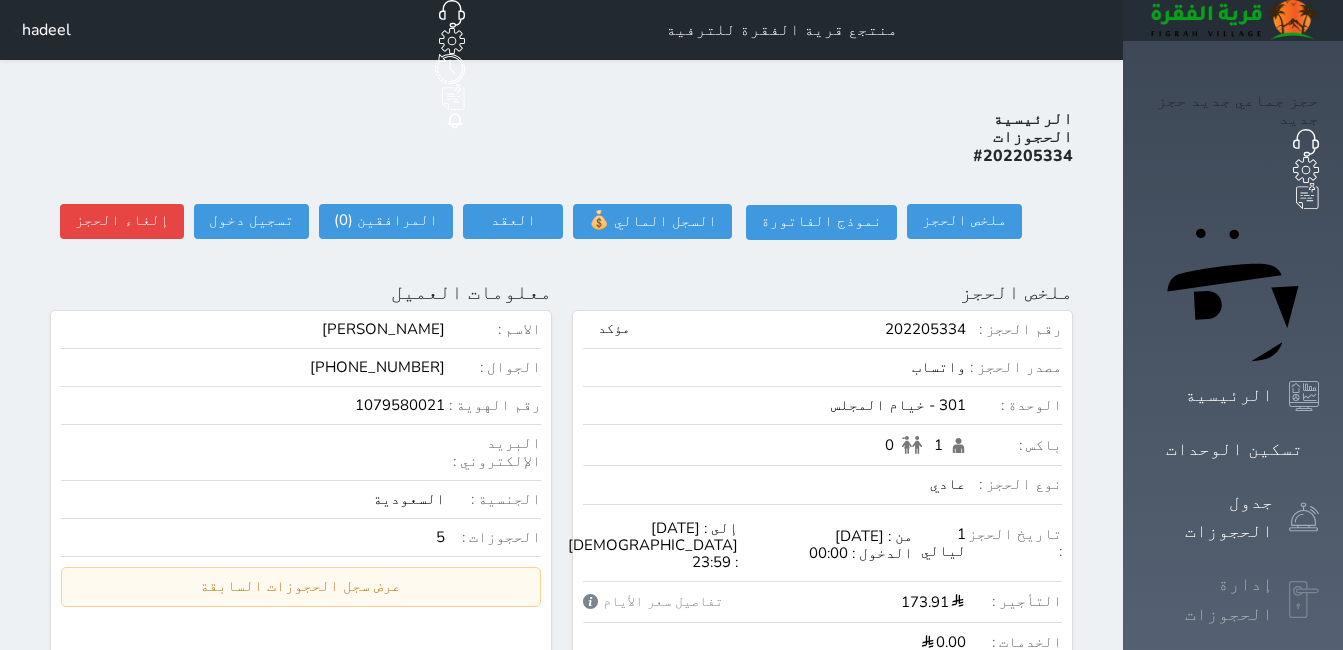 click 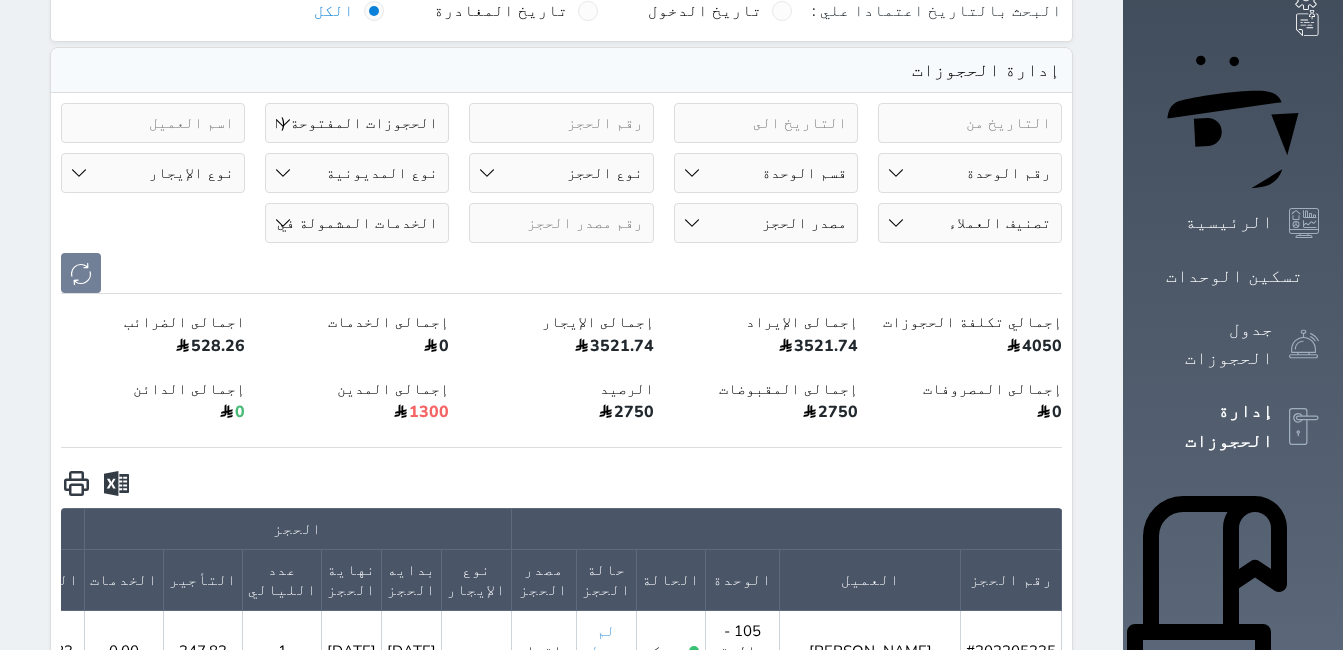 scroll, scrollTop: 73, scrollLeft: 0, axis: vertical 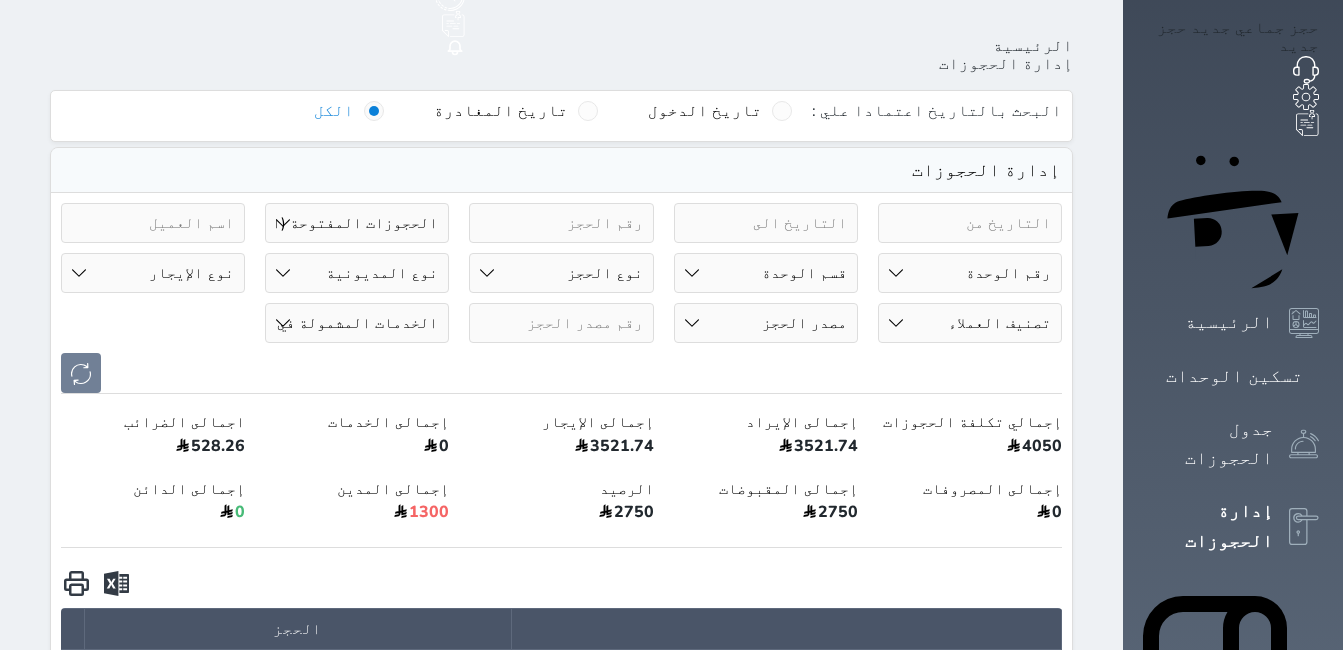 click on "حالة الحجز
الحجوزات المفتوحة (الكل)
الحجوزات المغلقة (الكل)
الحجوزات المفتوحة (مسجل دخول)
الحجوزات المغلقة (تسجيل مغادرة)
الحجوزات لم تسجل دخول
الحجوزات المؤكدة (الكل)
الحجوزات الملغية
الحجوزات المنتهية مهلة دفعها
حجوزات بانتظار الدفع" at bounding box center [357, 223] 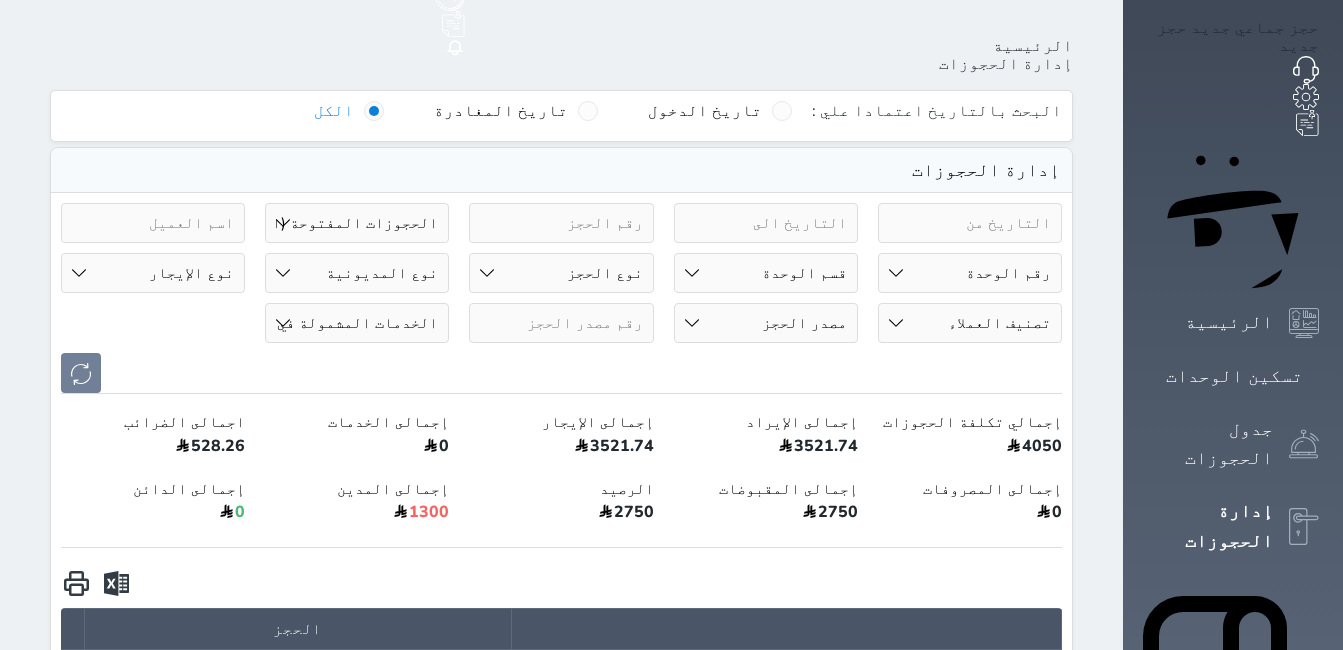 select on "closed_all" 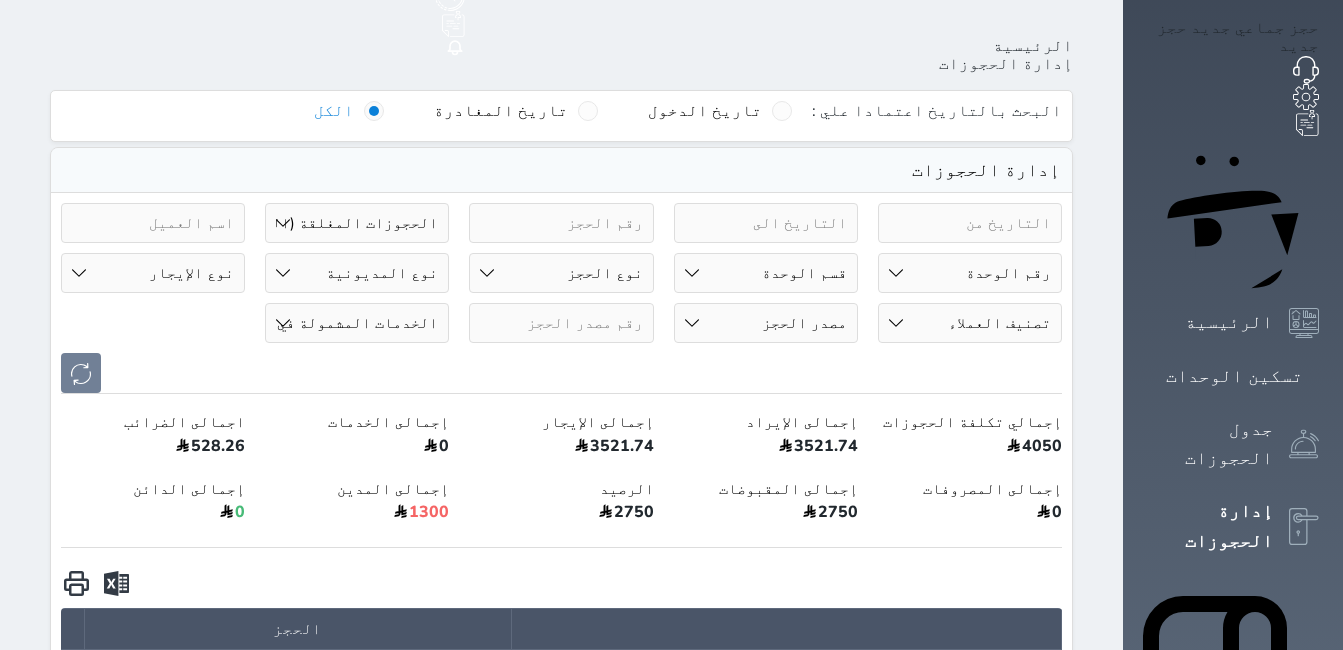 click on "حالة الحجز
الحجوزات المفتوحة (الكل)
الحجوزات المغلقة (الكل)
الحجوزات المفتوحة (مسجل دخول)
الحجوزات المغلقة (تسجيل مغادرة)
الحجوزات لم تسجل دخول
الحجوزات المؤكدة (الكل)
الحجوزات الملغية
الحجوزات المنتهية مهلة دفعها
حجوزات بانتظار الدفع" at bounding box center [357, 223] 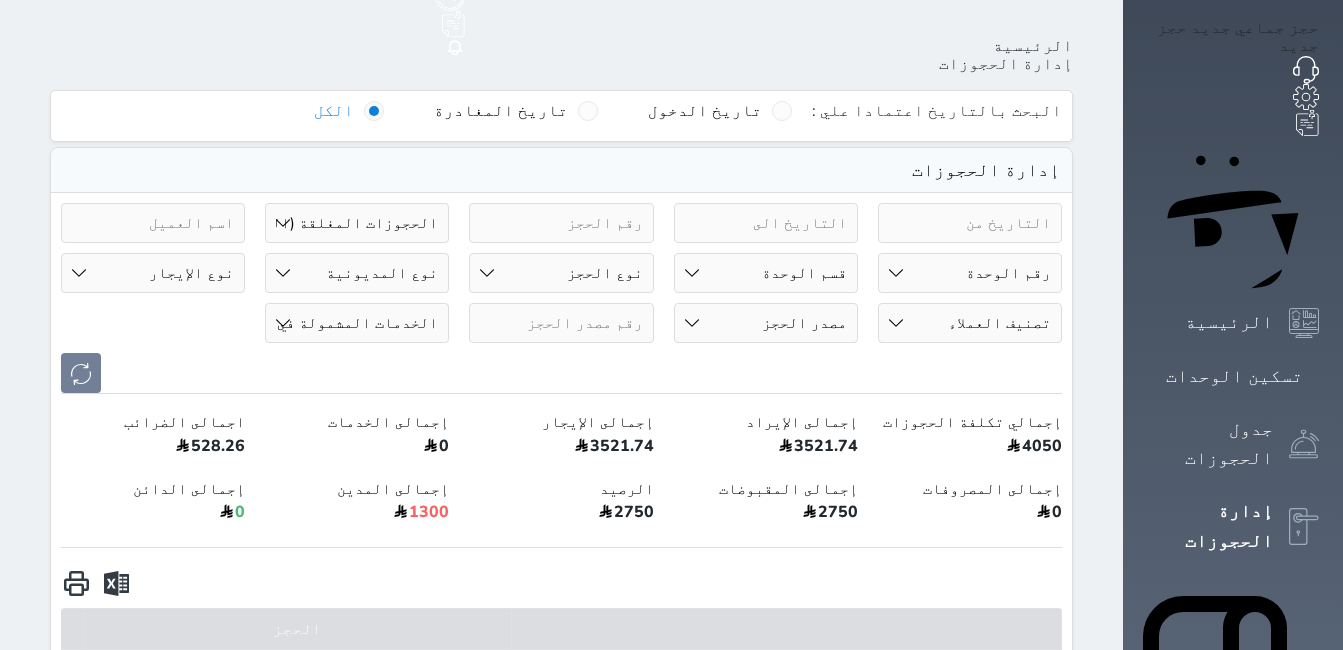 click at bounding box center [970, 223] 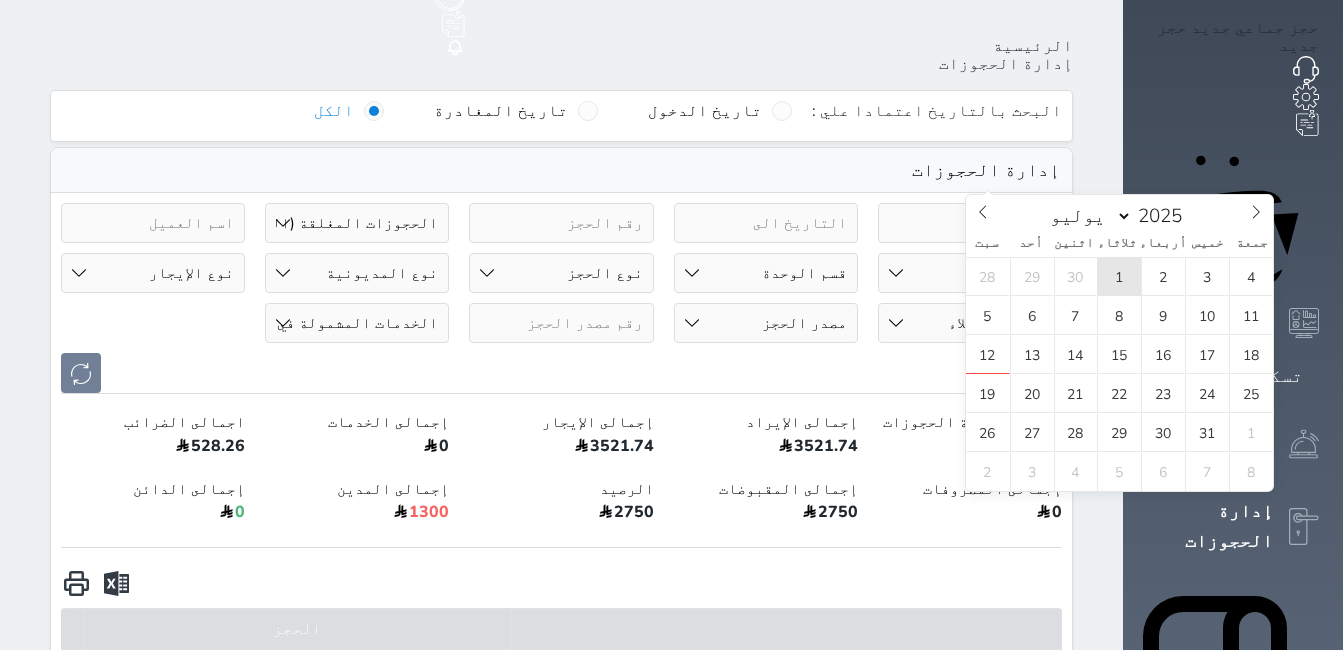 click on "1" at bounding box center [1119, 276] 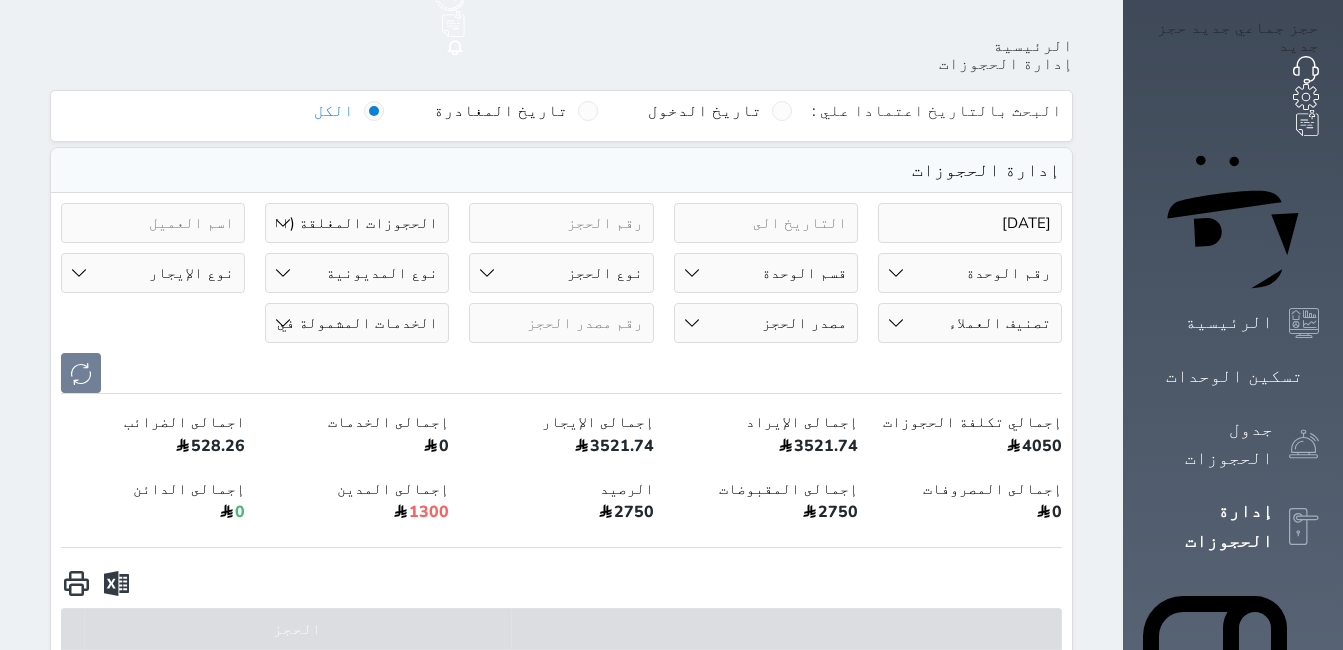 click at bounding box center [766, 223] 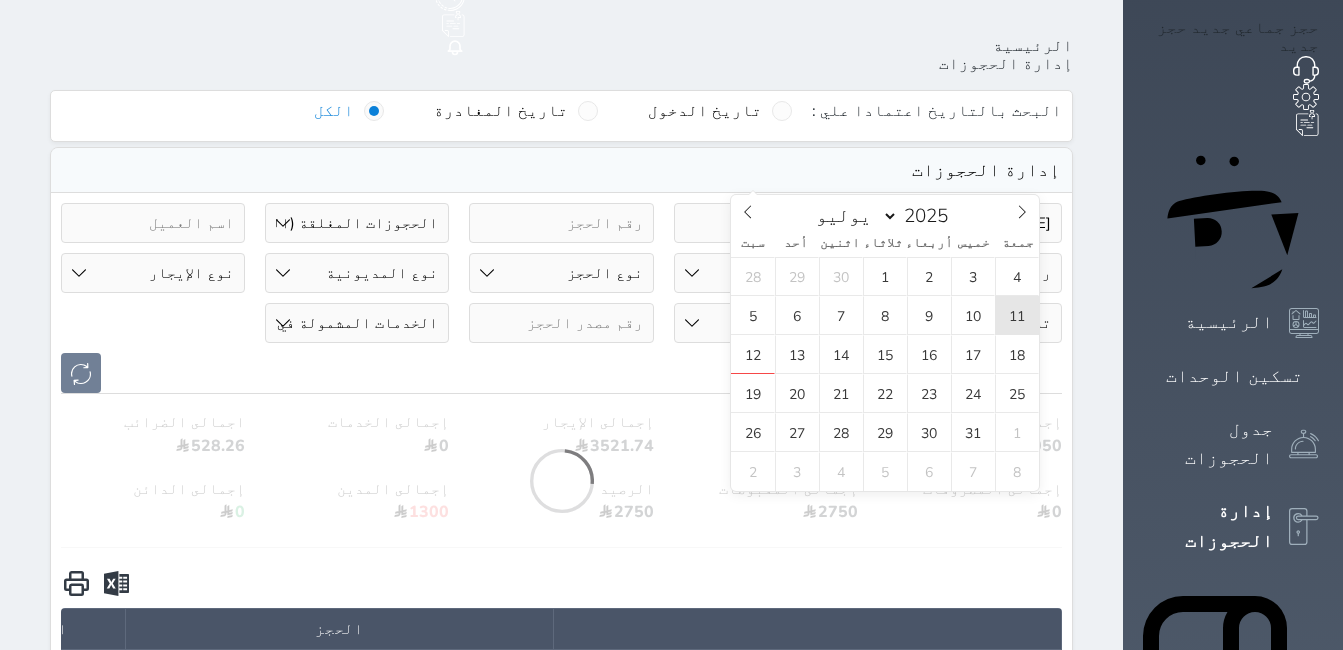 click on "11" at bounding box center (1017, 315) 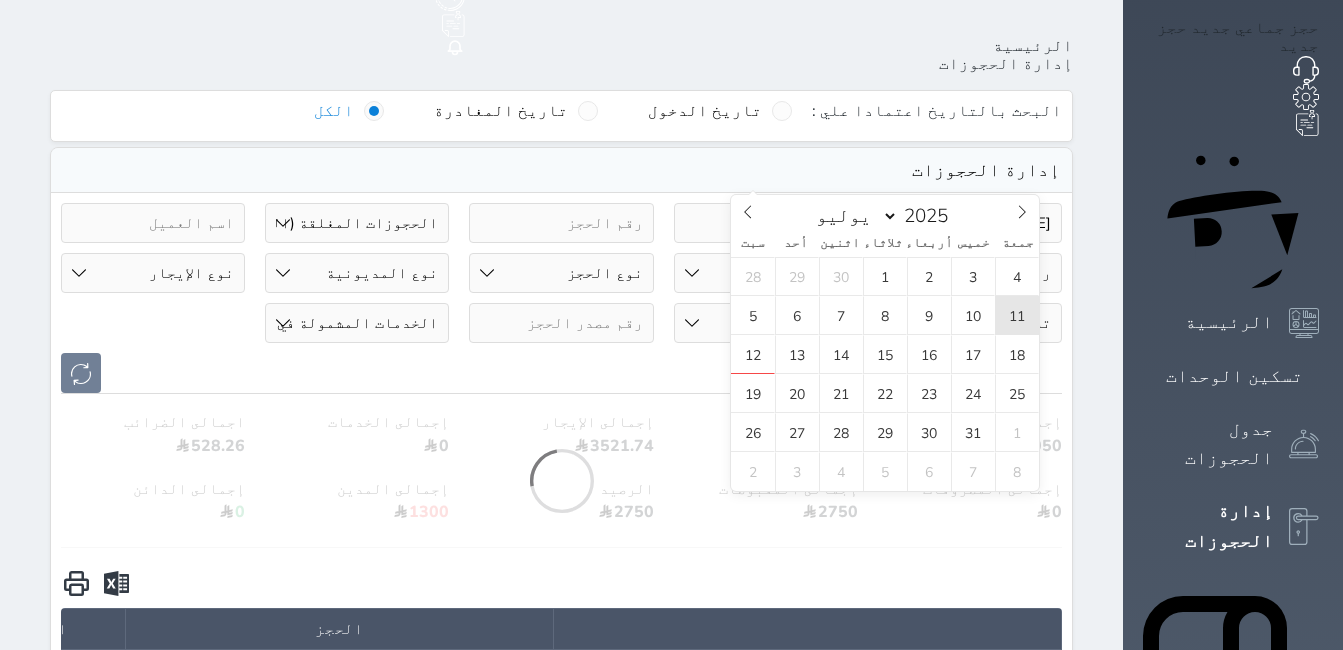 type on "[DATE]" 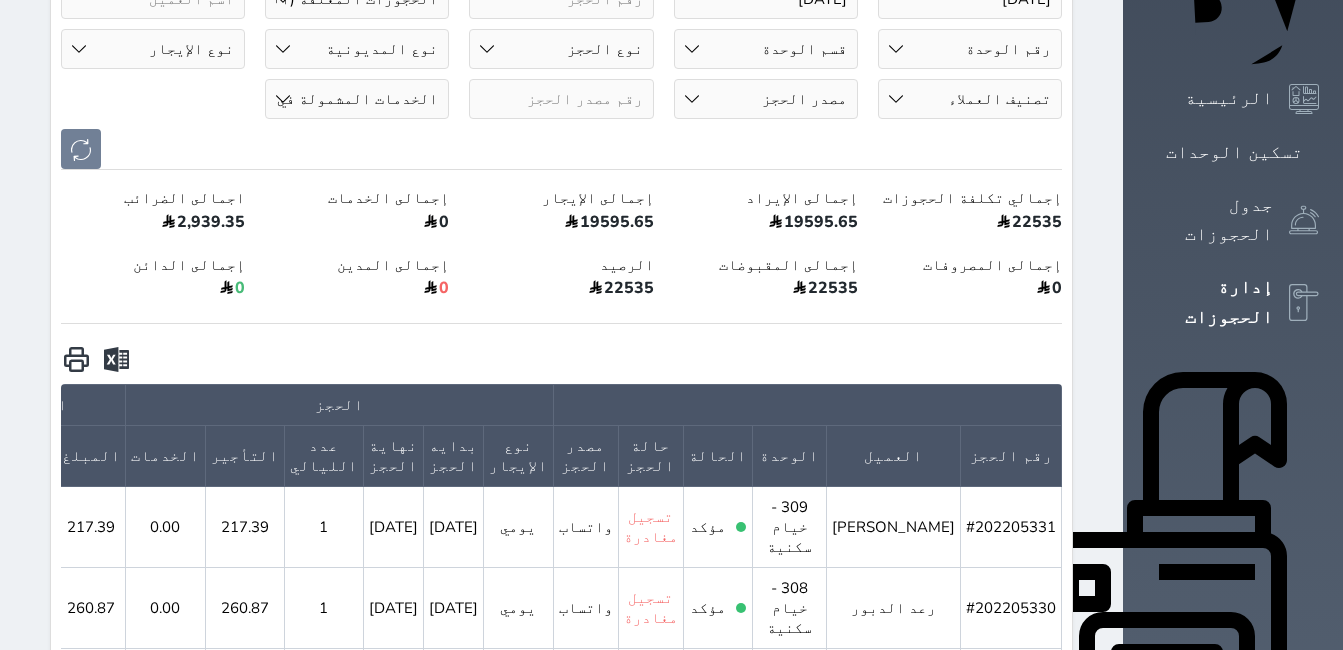 scroll, scrollTop: 173, scrollLeft: 0, axis: vertical 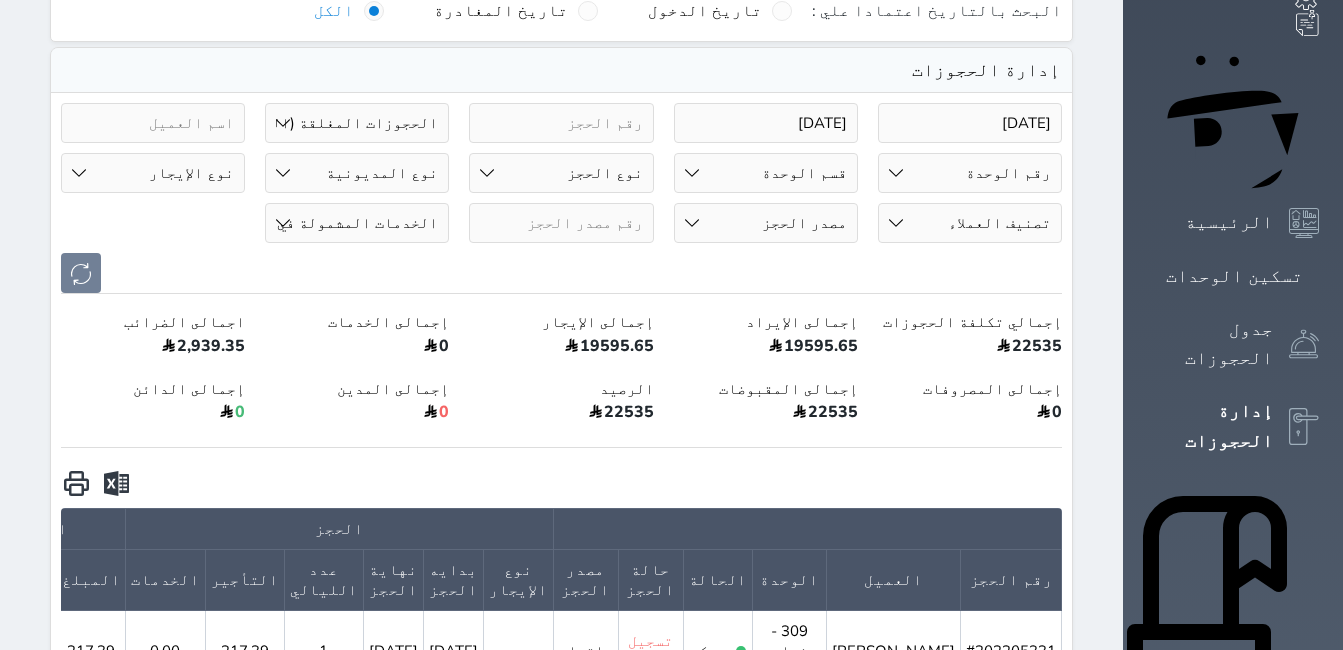 click on "نوع الحجز
فردي   جماعي" at bounding box center [561, 173] 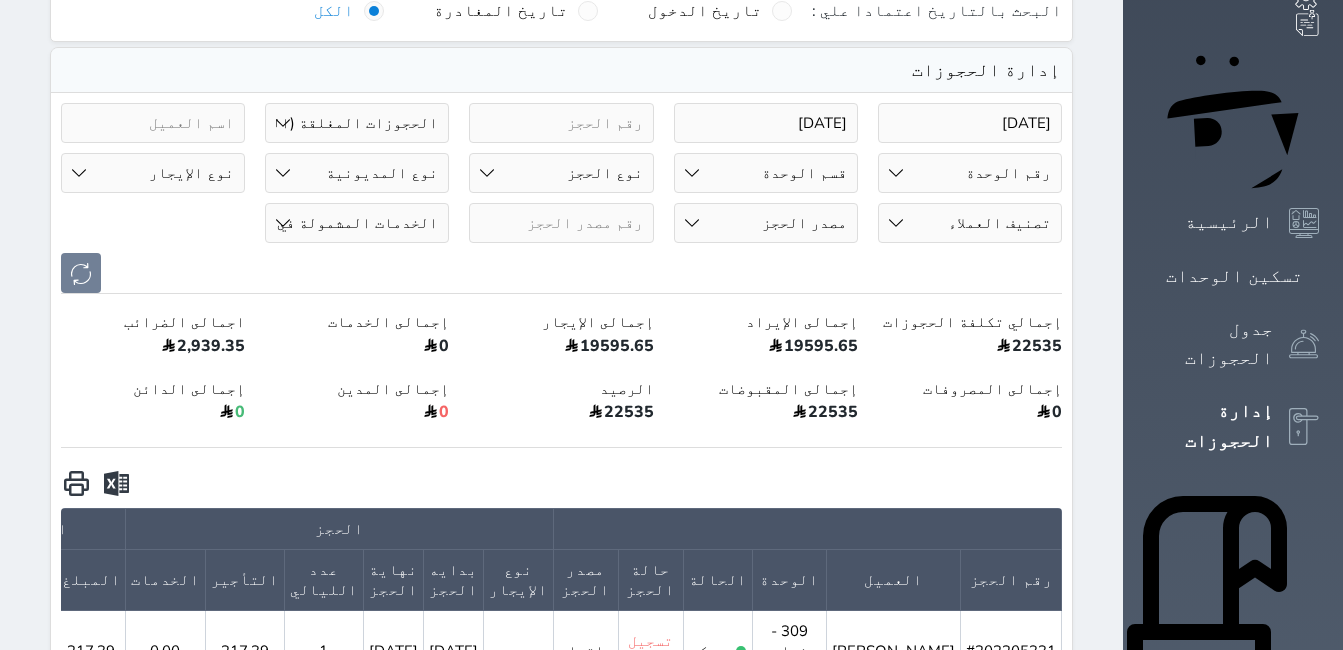 click on "نوع الحجز
فردي   جماعي" at bounding box center (561, 173) 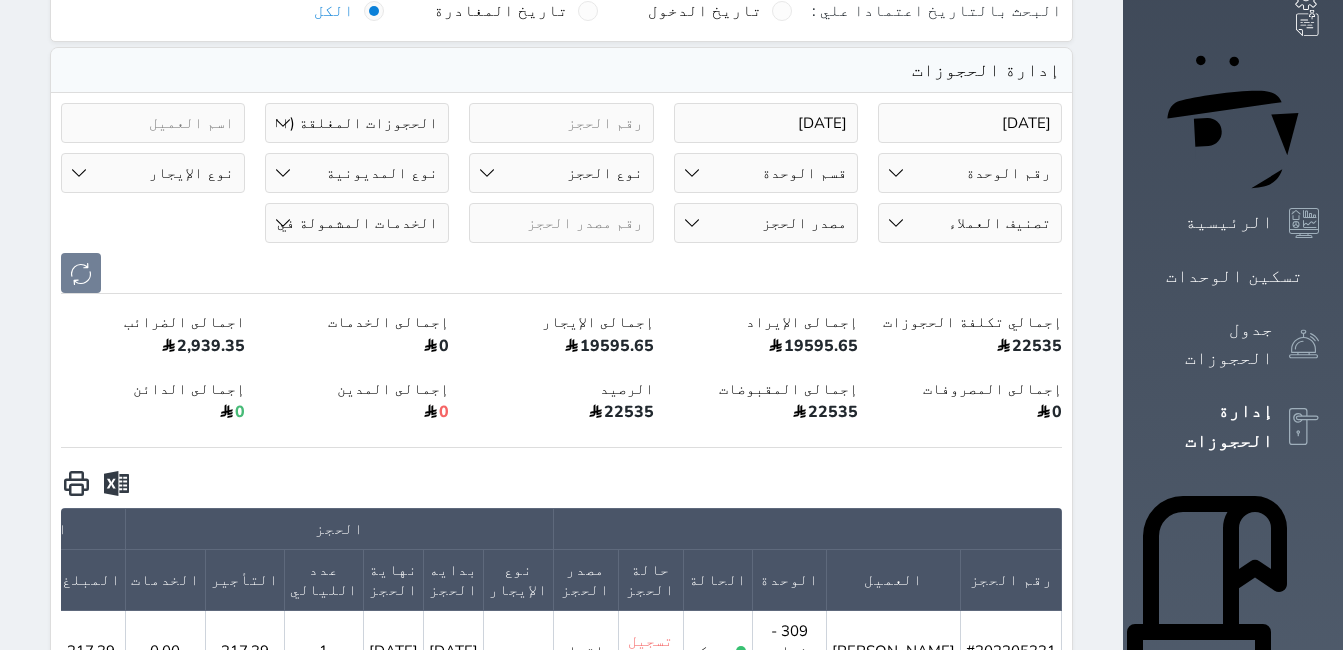 click on "نوع المديونية
دائن   مدين" at bounding box center [357, 173] 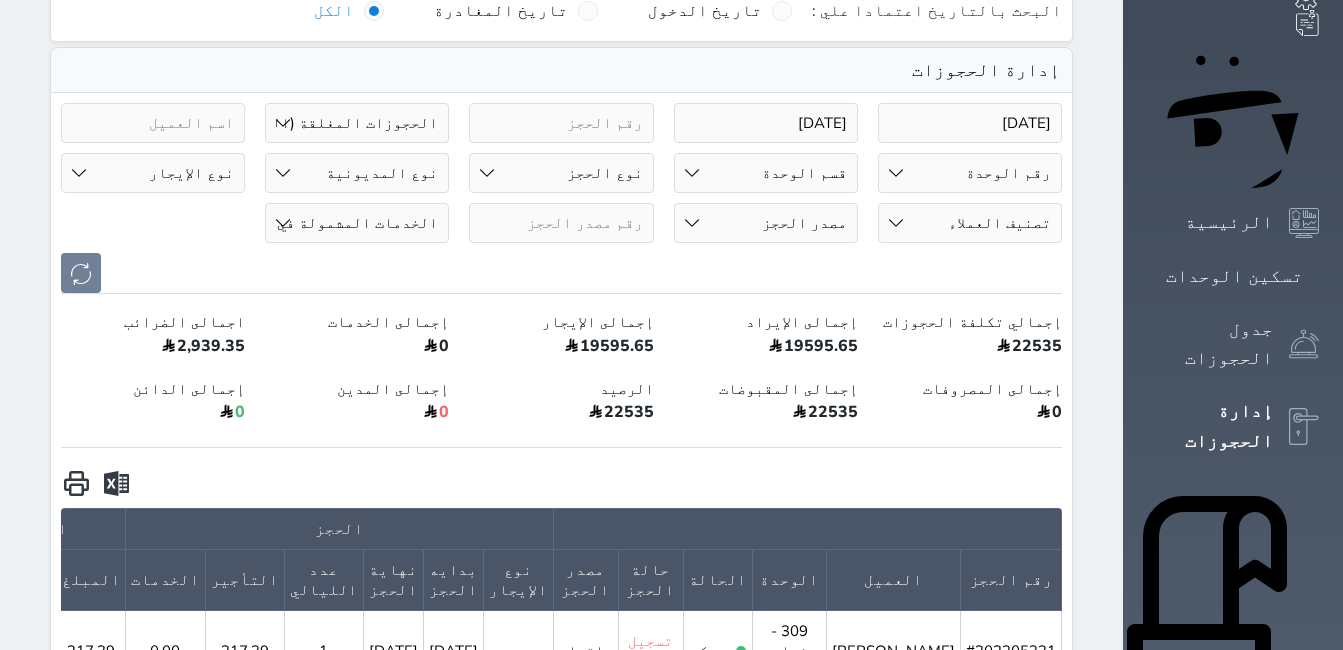 click on "نوع الإيجار
يومي   شهري" at bounding box center [153, 173] 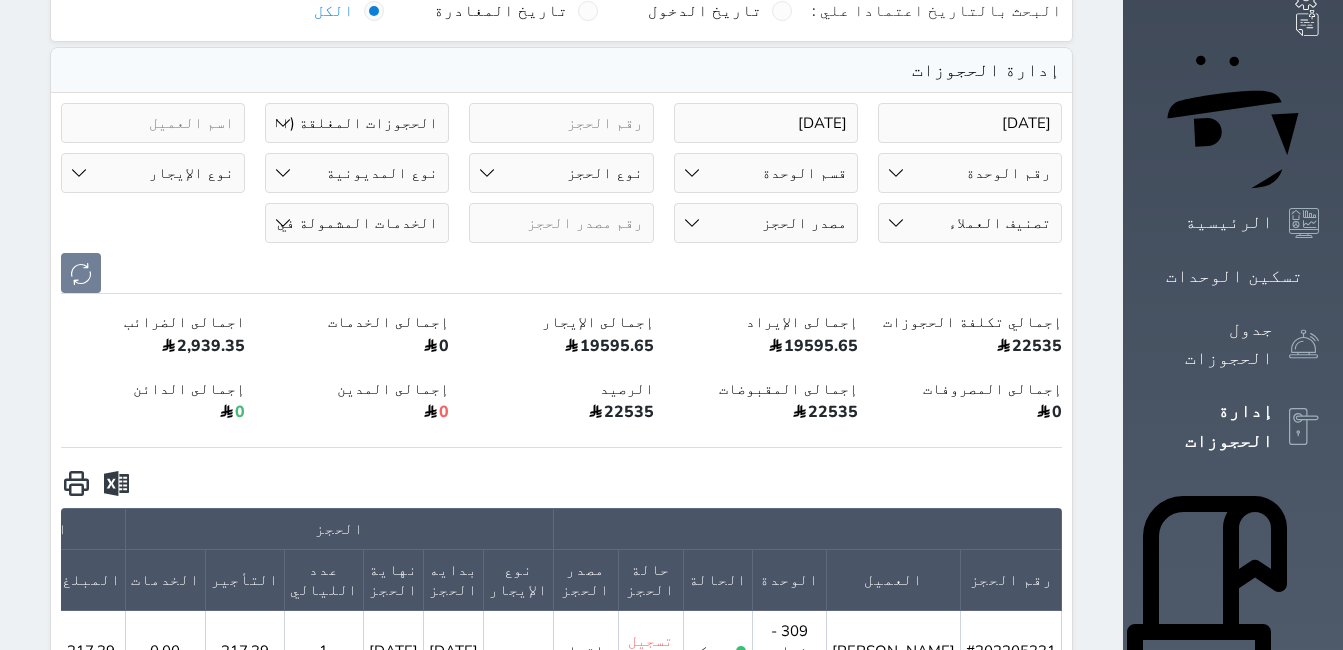 click on "تصنيف العملاء
مميز
خاص
غير مرغوب فيه
عميل عام" at bounding box center [970, 223] 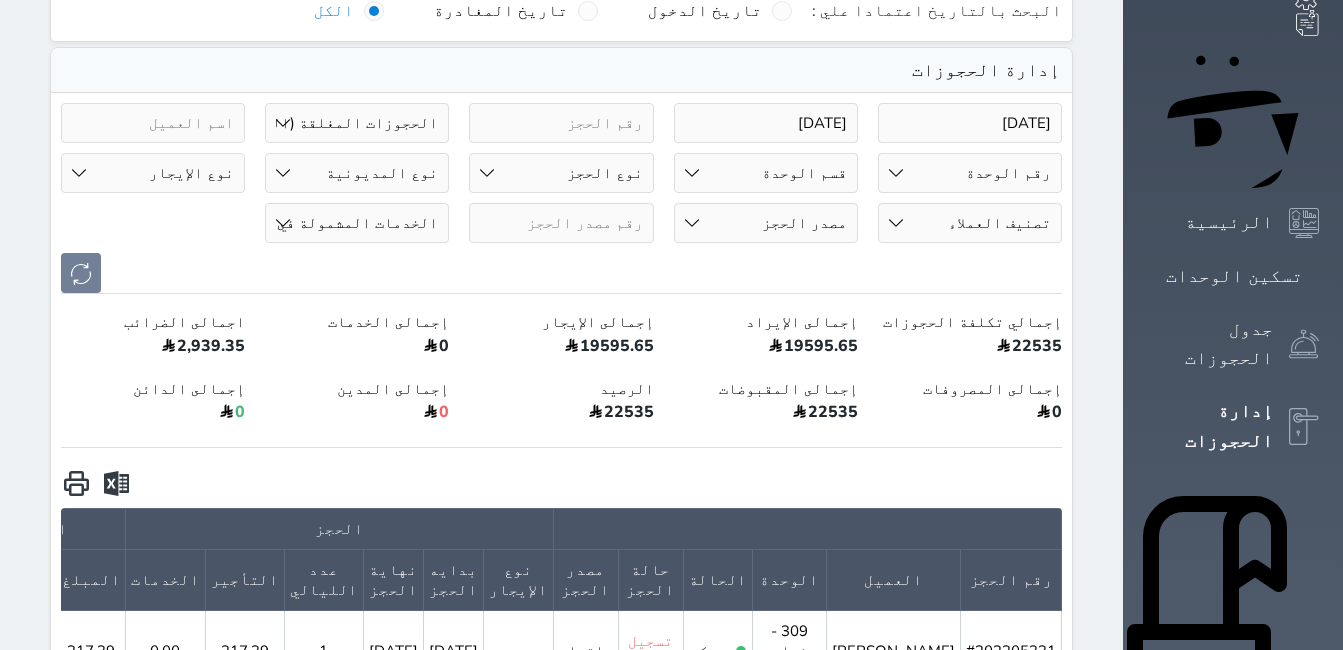 click on "تصنيف العملاء
مميز
خاص
غير مرغوب فيه
عميل عام" at bounding box center [970, 223] 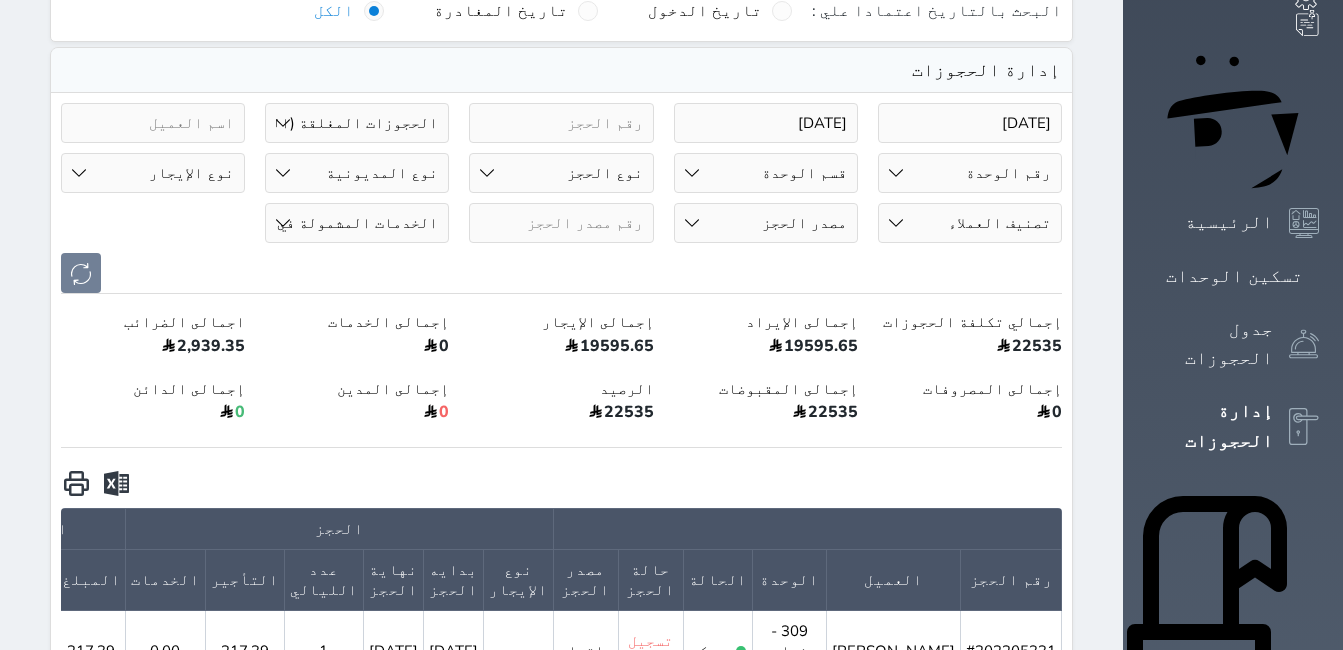 click on "مصدر الحجز
استقبال
الموقع الإلكتروني
[GEOGRAPHIC_DATA]
المسافر
[GEOGRAPHIC_DATA]
مواقع التواصل الإجتماعي
اويو
اخرى
و[GEOGRAPHIC_DATA]
جاذر ان" at bounding box center [766, 223] 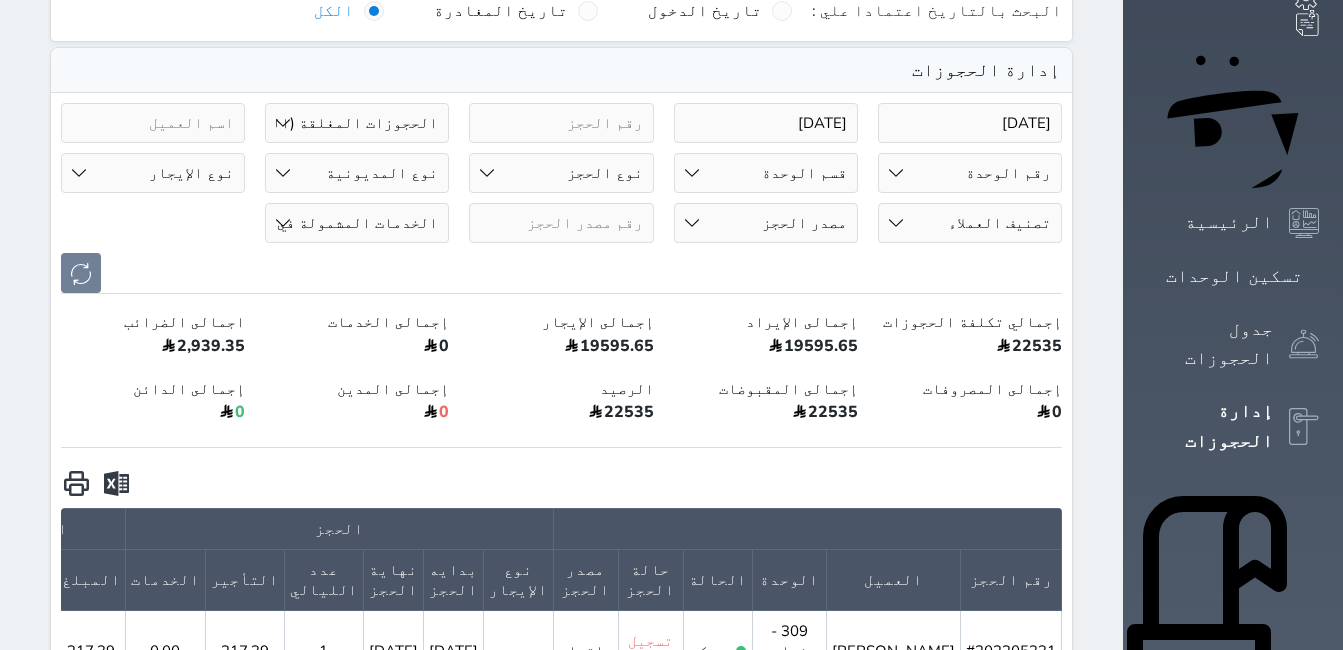 click on "الخدمات المشمولة في السعر
فطار" at bounding box center [357, 223] 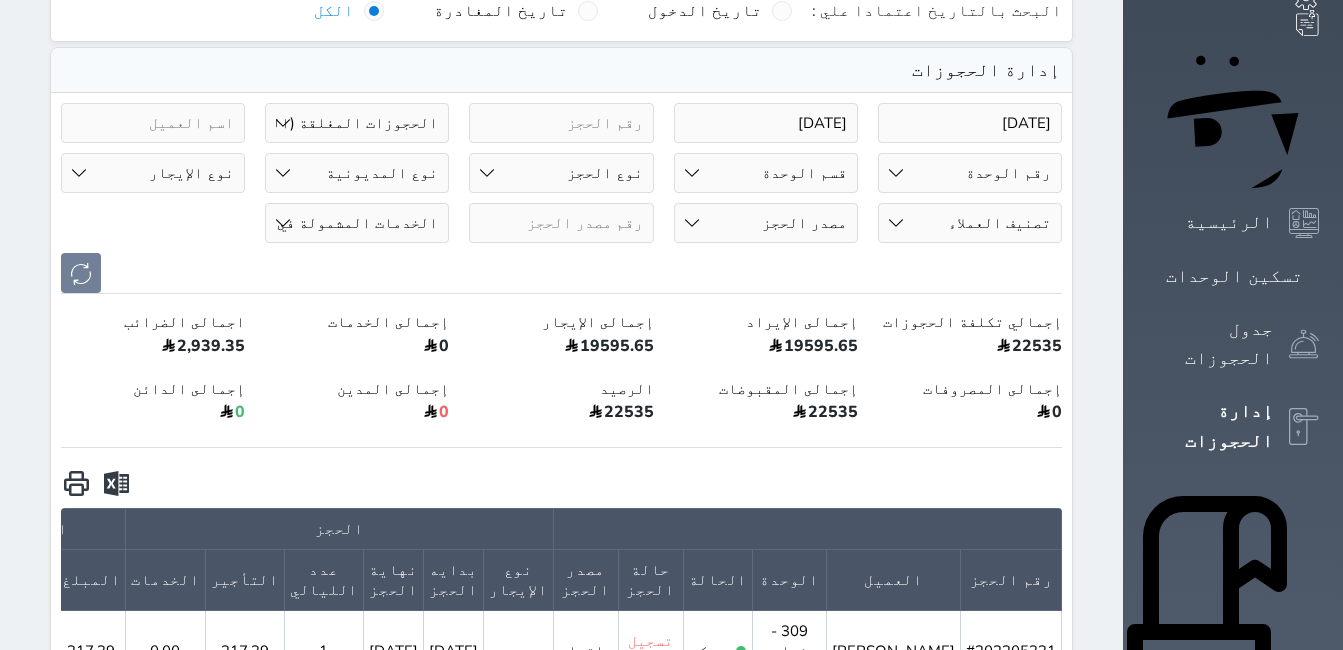 click at bounding box center [561, 273] 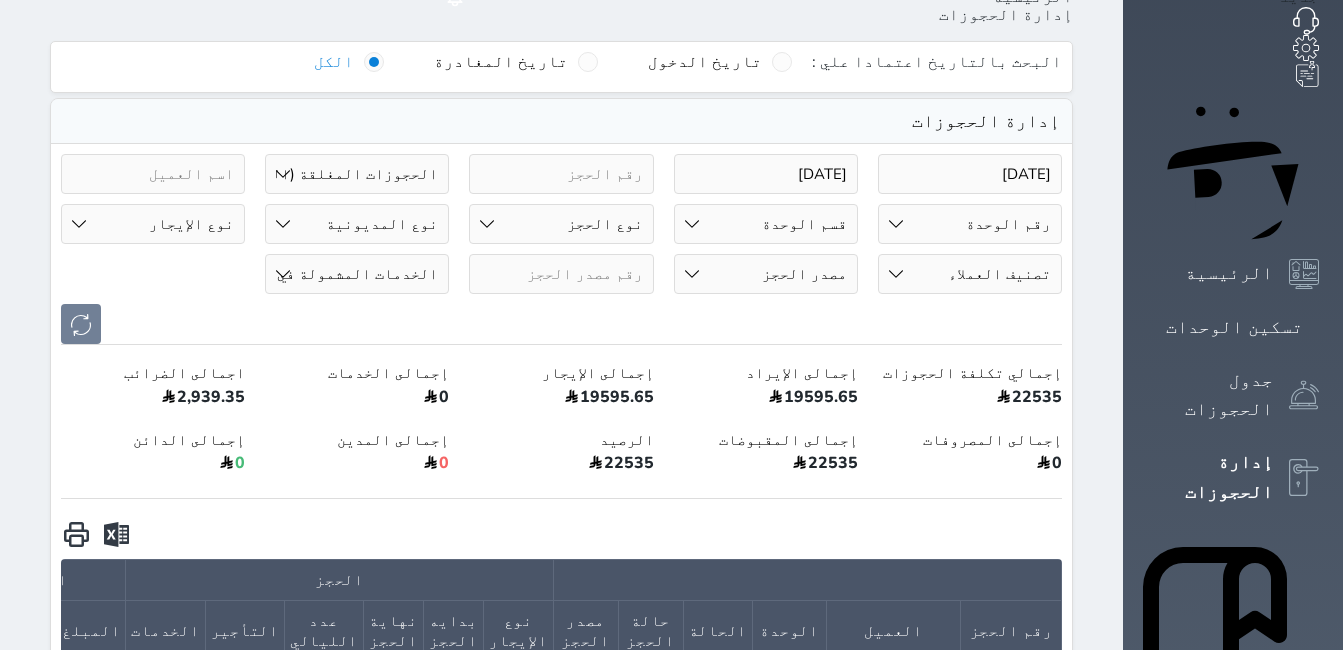 scroll, scrollTop: 73, scrollLeft: 0, axis: vertical 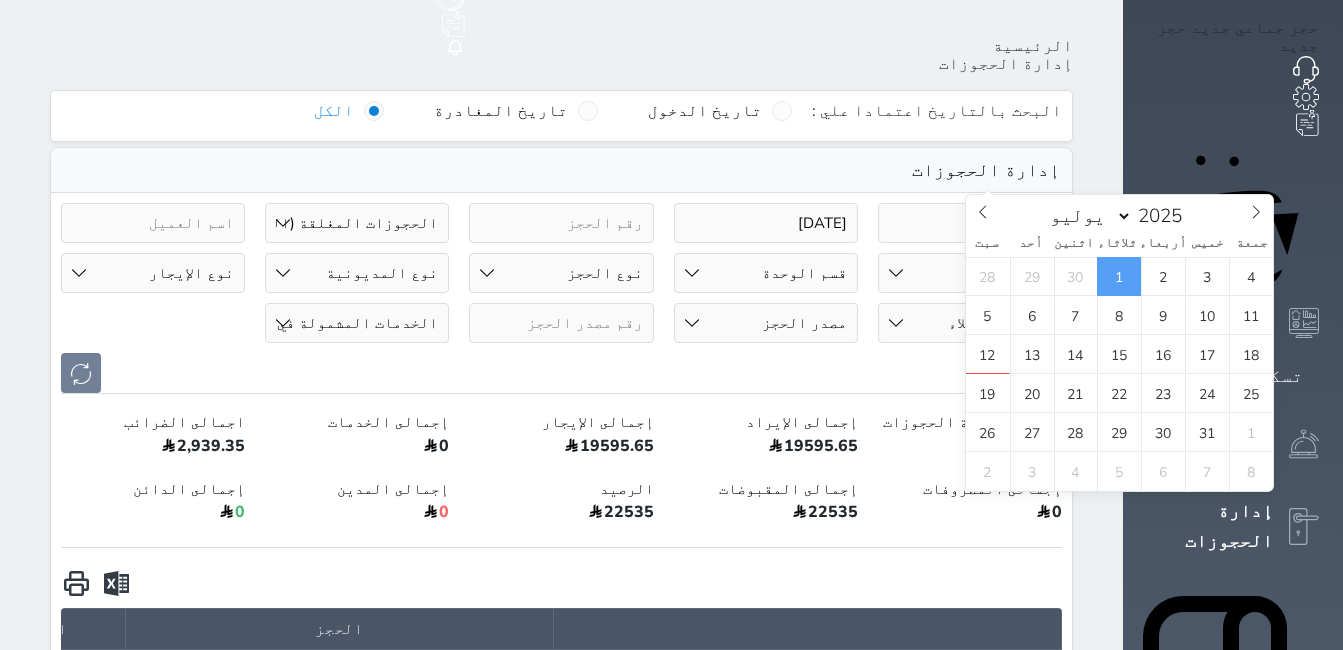 click on "[DATE]" at bounding box center [970, 223] 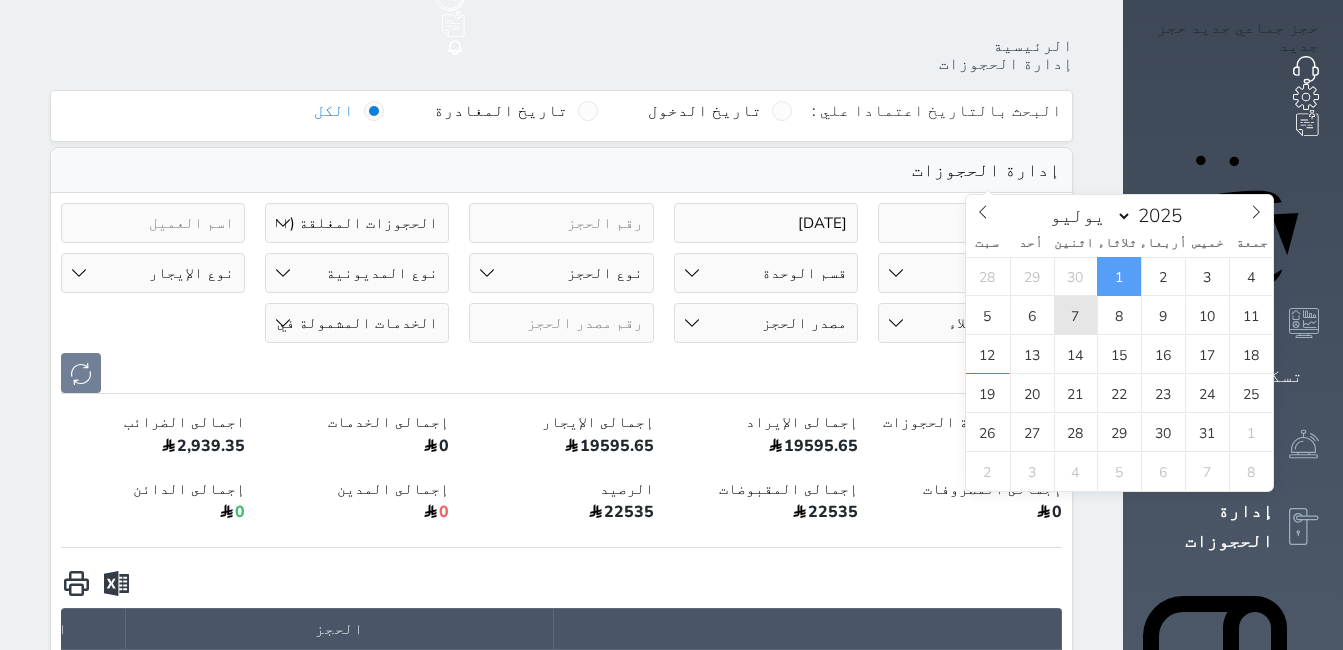 click on "7" at bounding box center (1076, 315) 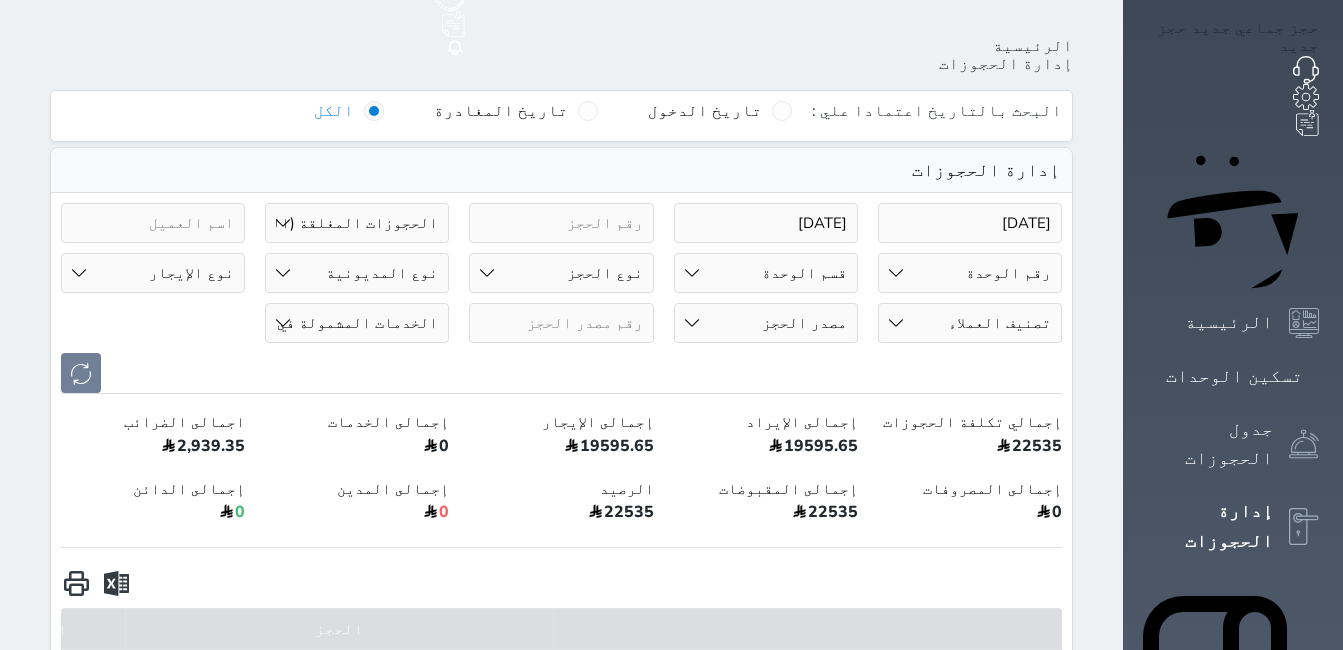 click on "[DATE]" at bounding box center (766, 223) 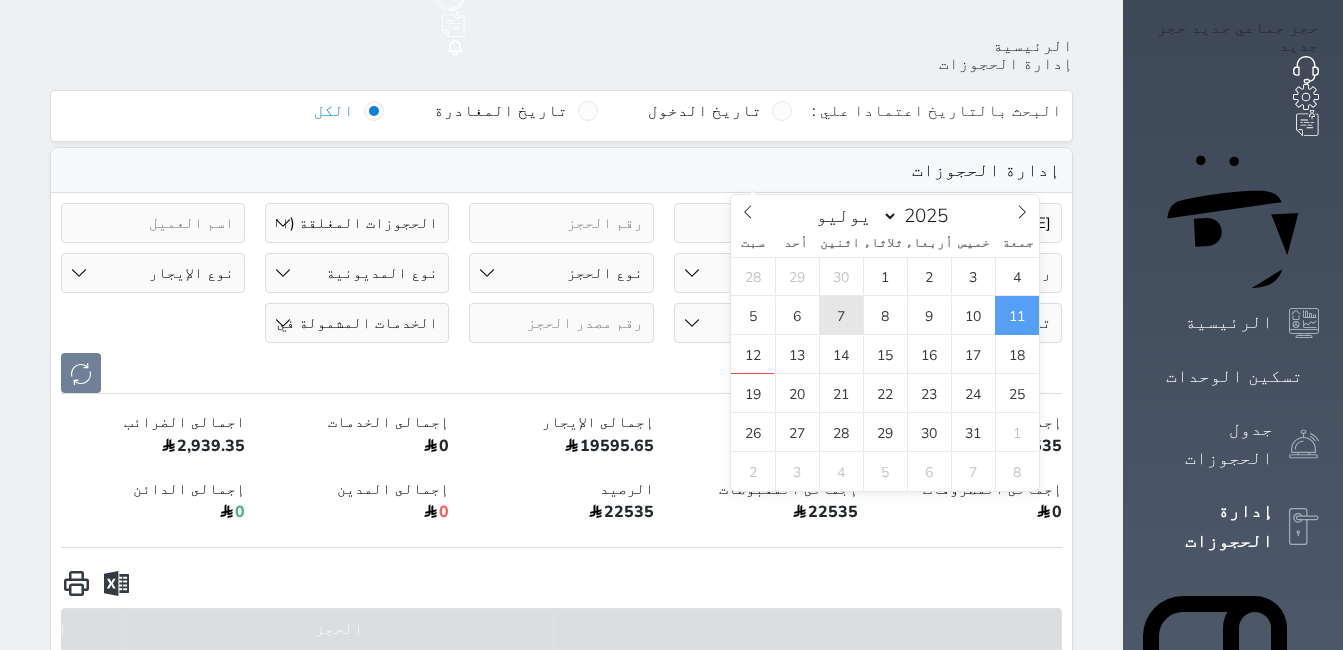 click on "7" at bounding box center [841, 315] 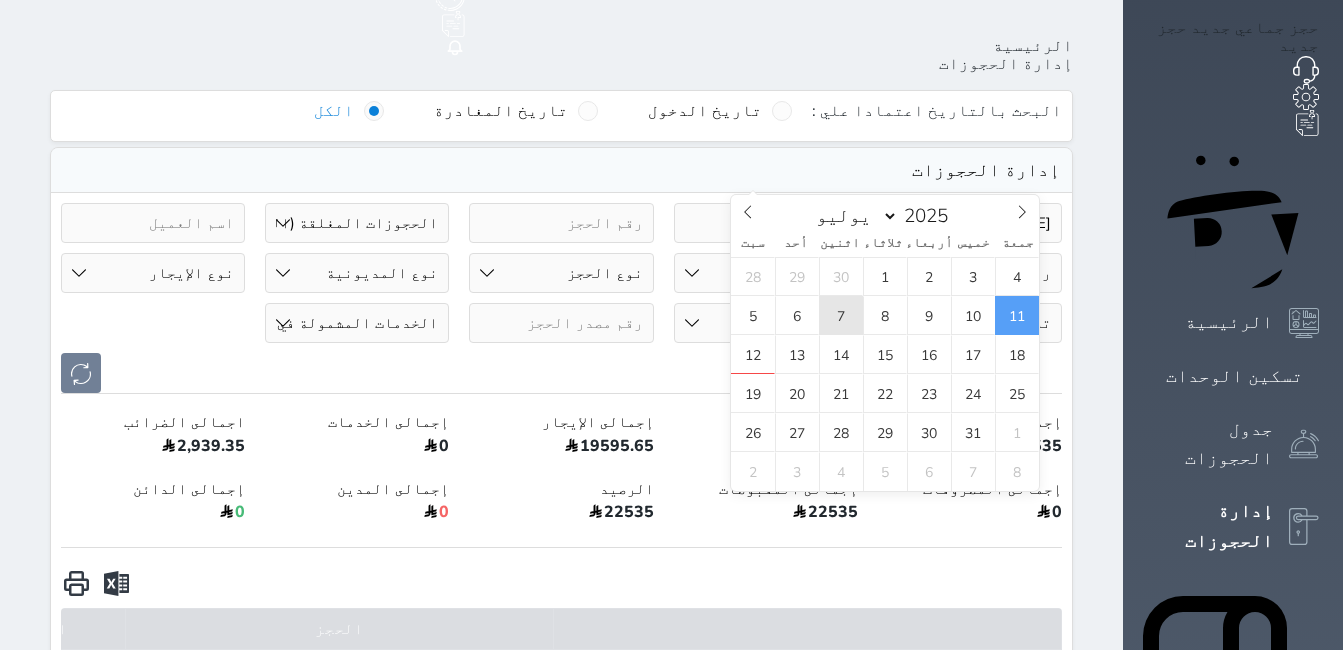 type on "[DATE]" 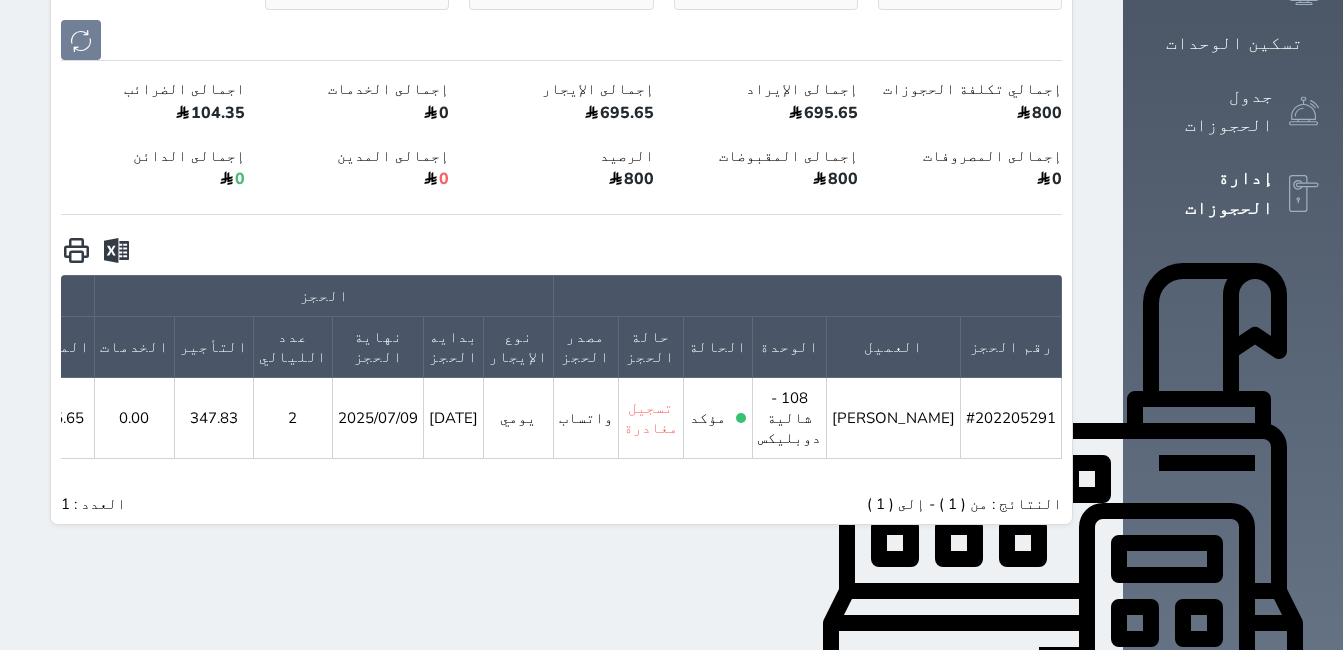 scroll, scrollTop: 373, scrollLeft: 0, axis: vertical 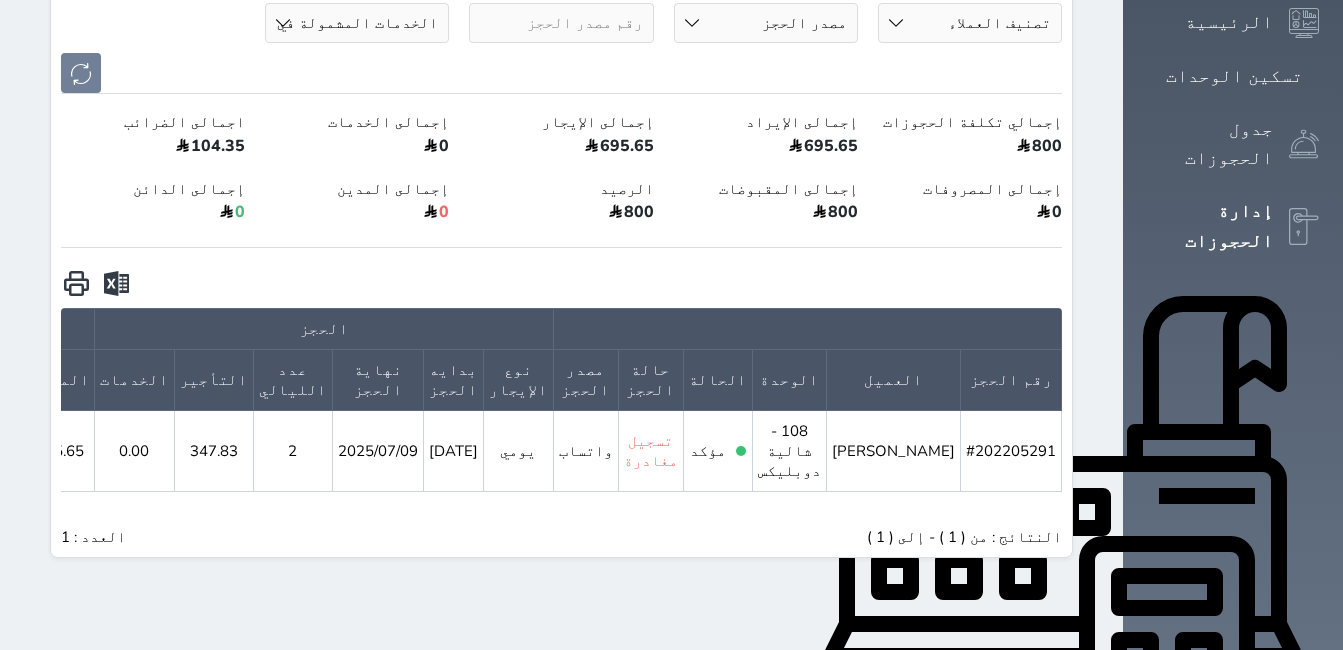 click on "الرئيسية إدارة الحجوزات   البحث بالتاريخ اعتمادا علي :        تاريخ الدخول       تاريخ المغادرة       الكل   إدارة الحجوزات   [DATE]   [DATE]
حالة الحجز
الحجوزات المفتوحة (الكل)
الحجوزات المغلقة (الكل)
الحجوزات المفتوحة (مسجل دخول)
الحجوزات المغلقة (تسجيل مغادرة)
الحجوزات لم تسجل دخول
الحجوزات المؤكدة (الكل)
الحجوزات الملغية
الحجوزات المنتهية مهلة دفعها
حجوزات بانتظار الدفع
رقم الوحدة
201 - شاليه VIP" at bounding box center (561, 147) 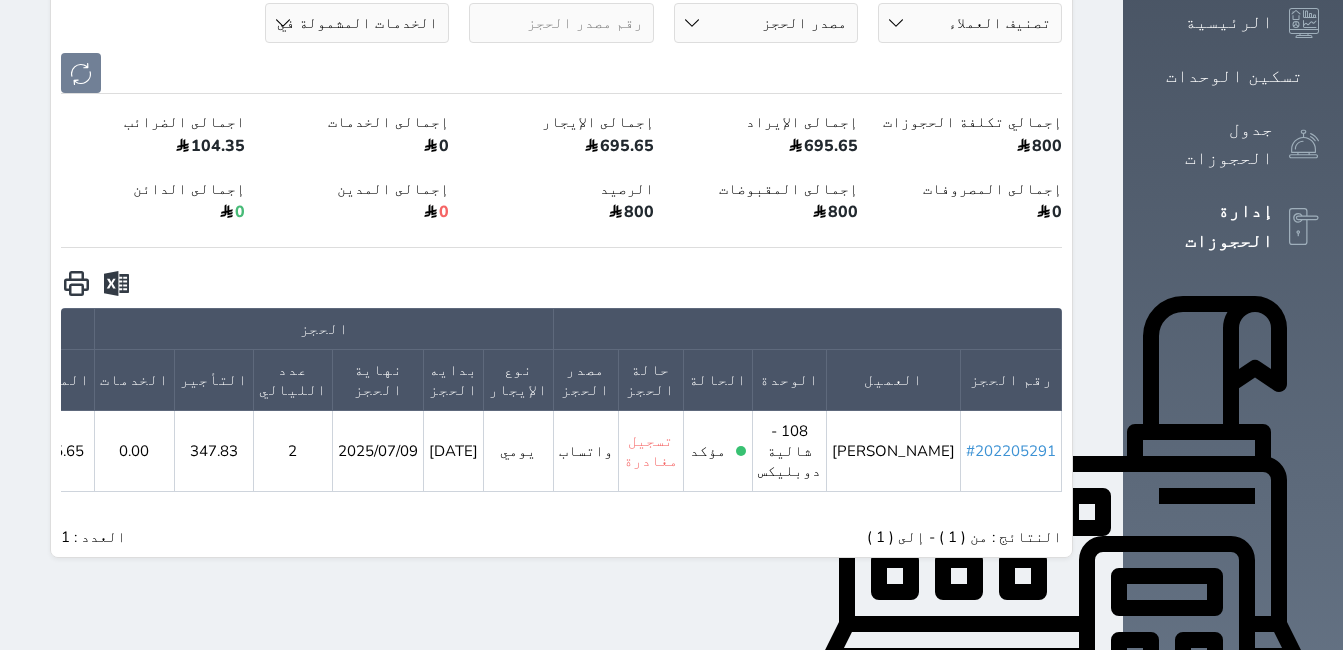 click on "#202205291" at bounding box center [1011, 451] 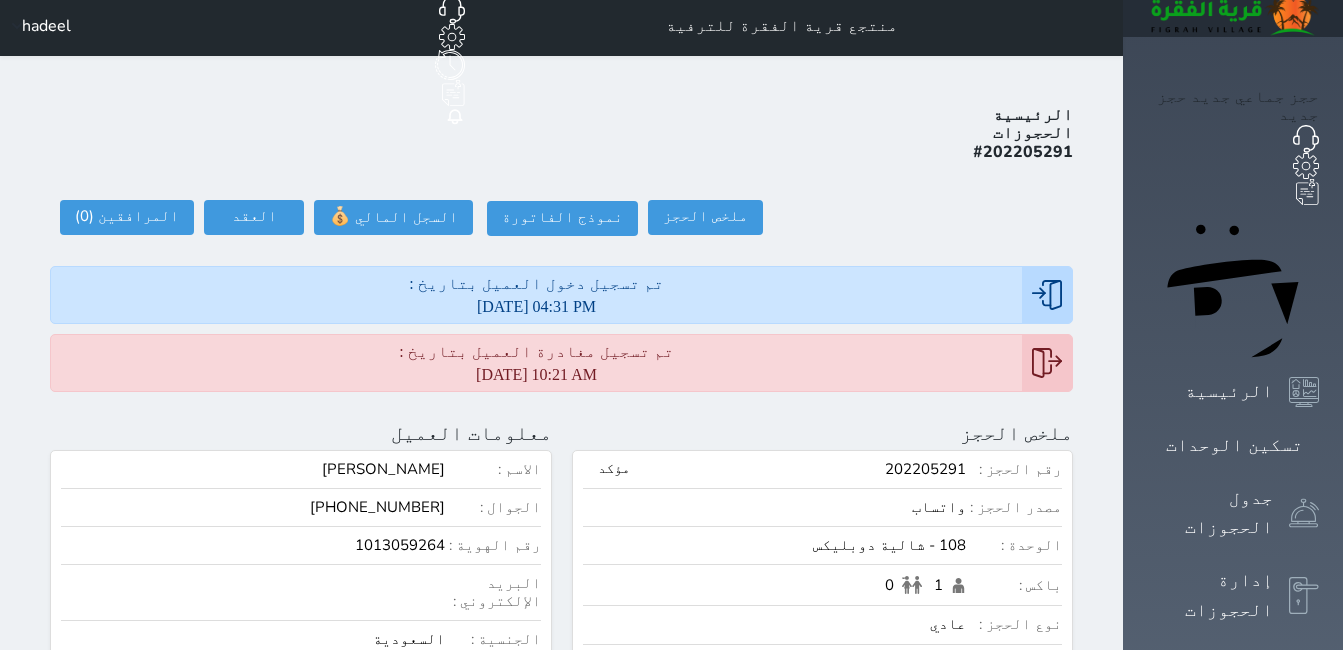 scroll, scrollTop: 0, scrollLeft: 0, axis: both 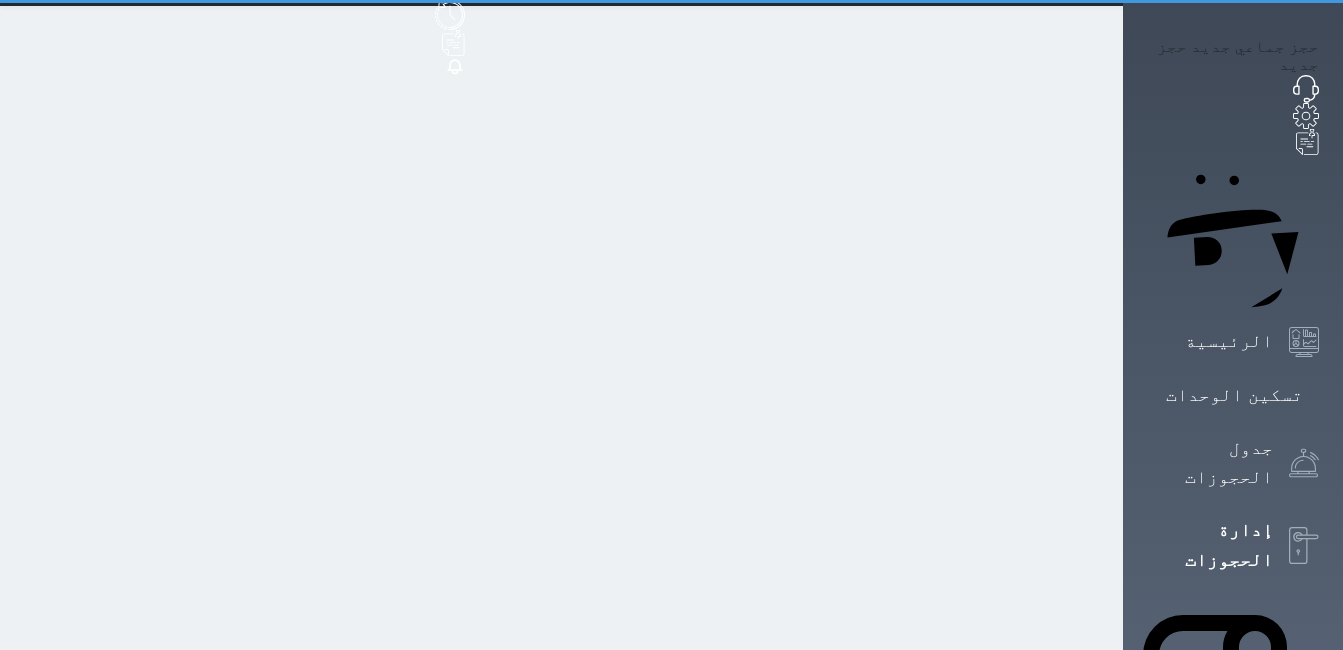 select on "6" 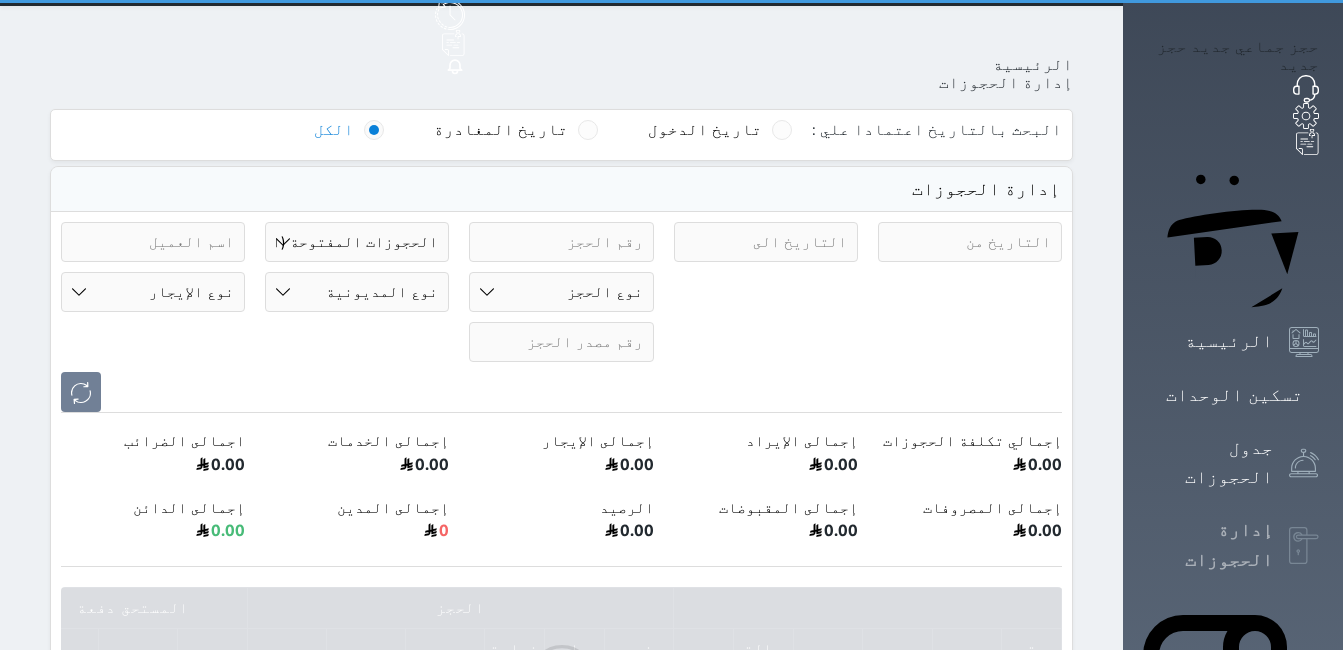 scroll, scrollTop: 0, scrollLeft: 0, axis: both 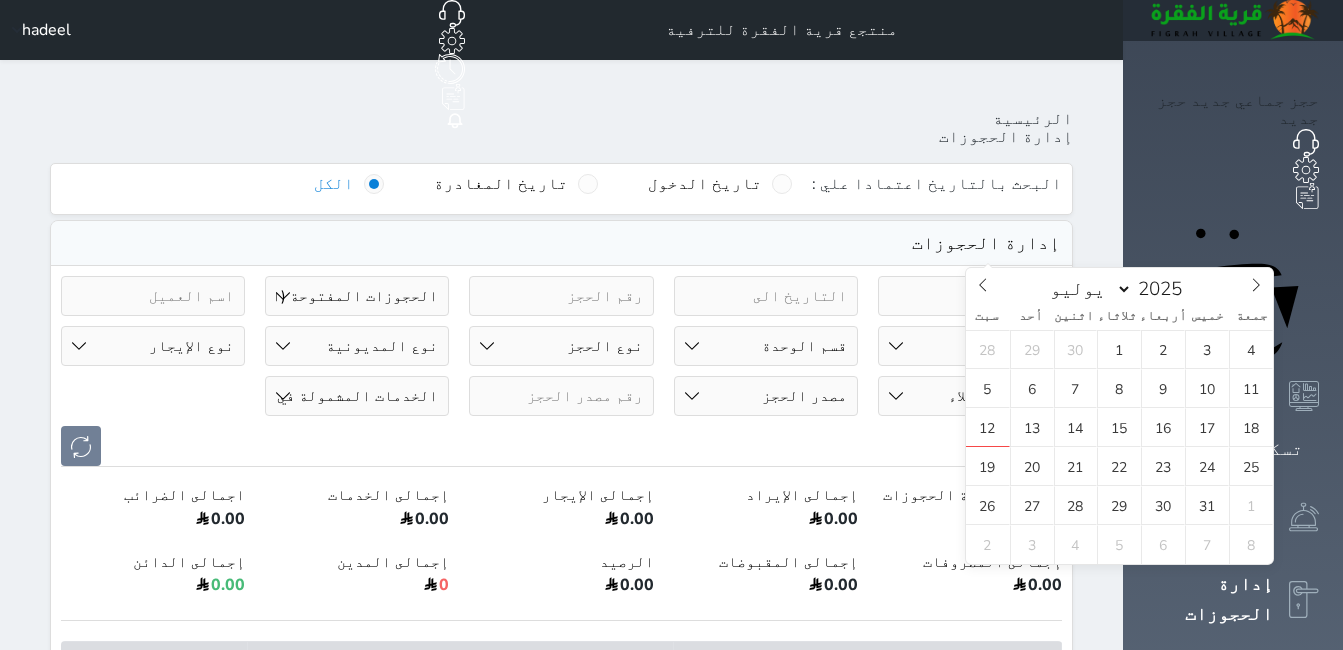 click at bounding box center (970, 296) 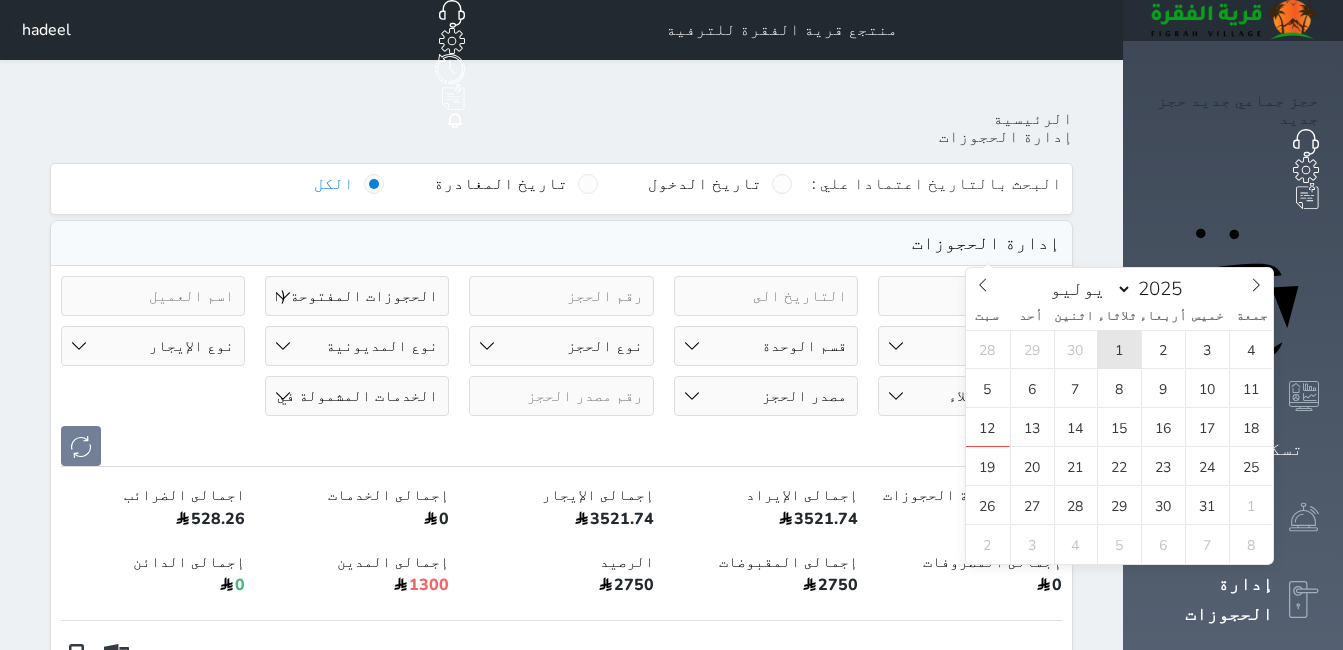 click on "1" at bounding box center [1119, 349] 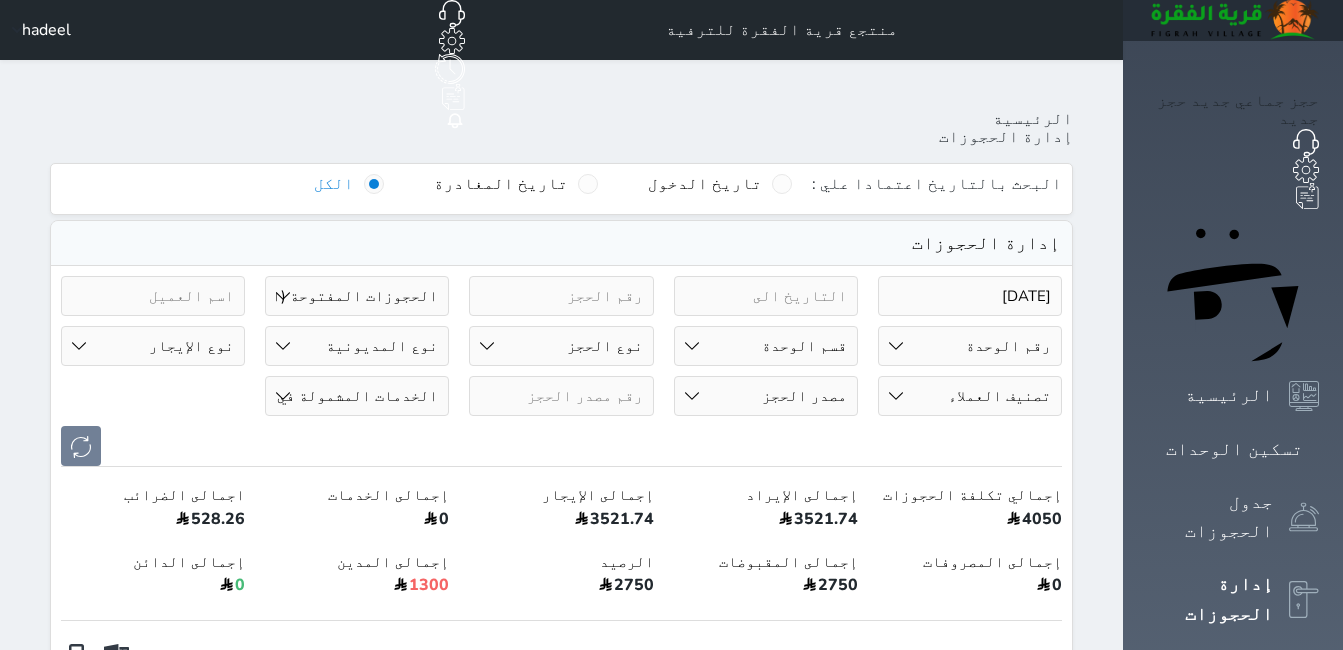 click at bounding box center (766, 296) 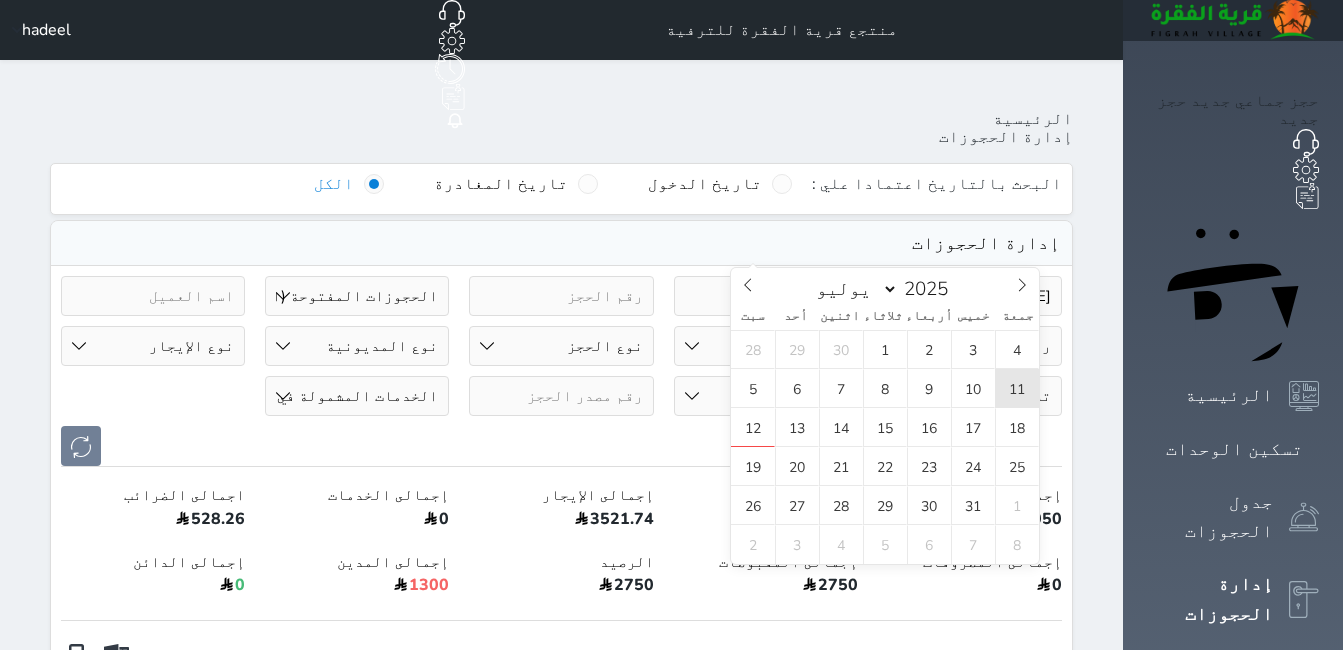 click on "11" at bounding box center (1017, 388) 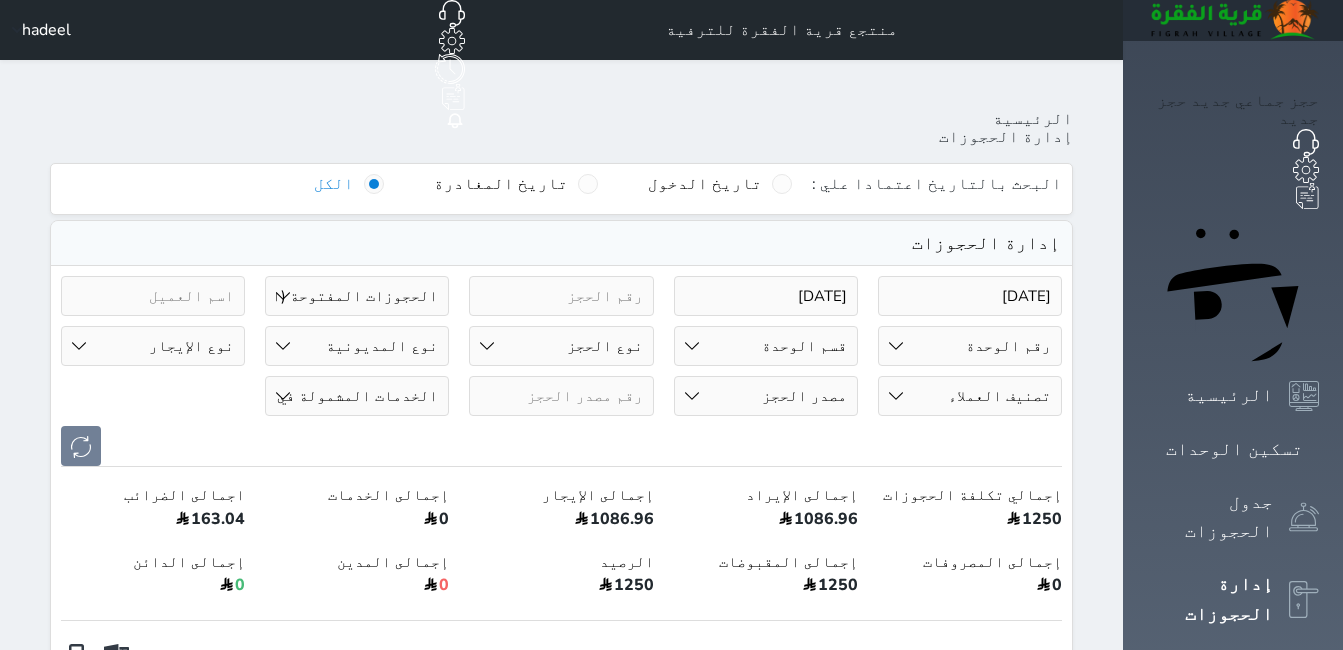 click on "حالة الحجز
الحجوزات المفتوحة (الكل)
الحجوزات المغلقة (الكل)
الحجوزات المفتوحة (مسجل دخول)
الحجوزات المغلقة (تسجيل مغادرة)
الحجوزات لم تسجل دخول
الحجوزات المؤكدة (الكل)
الحجوزات الملغية
الحجوزات المنتهية مهلة دفعها
حجوزات بانتظار الدفع" at bounding box center [357, 296] 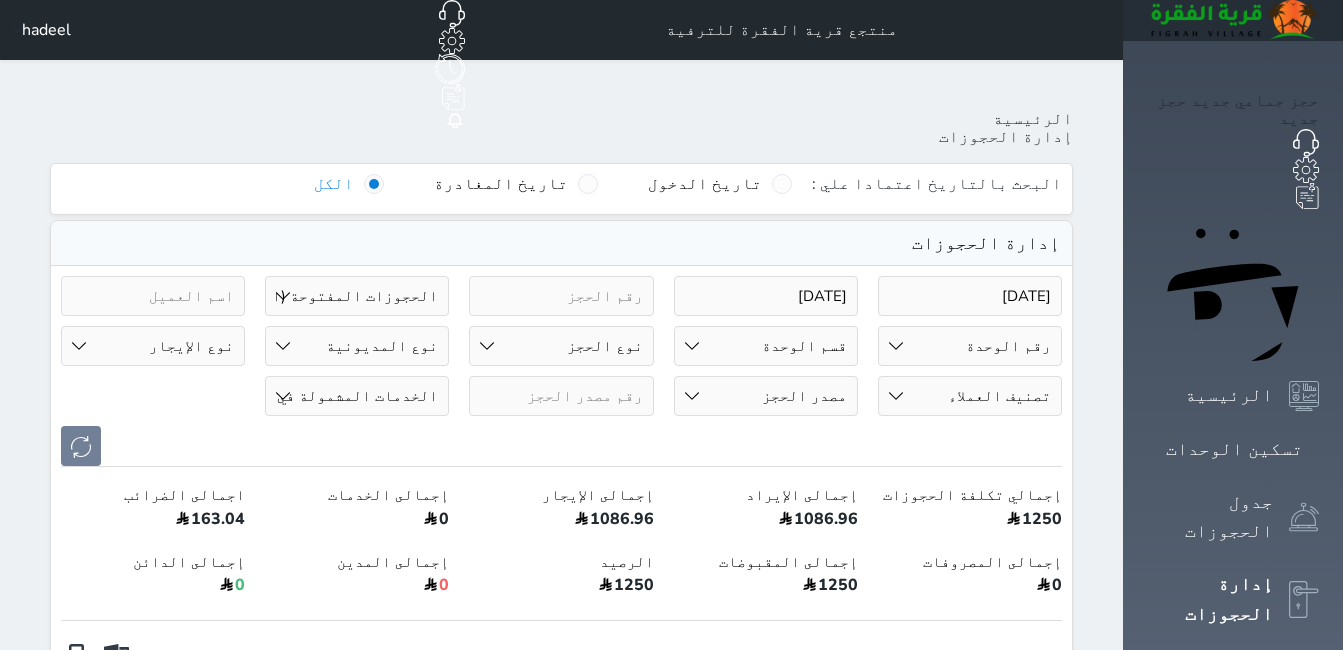 select on "closed_all" 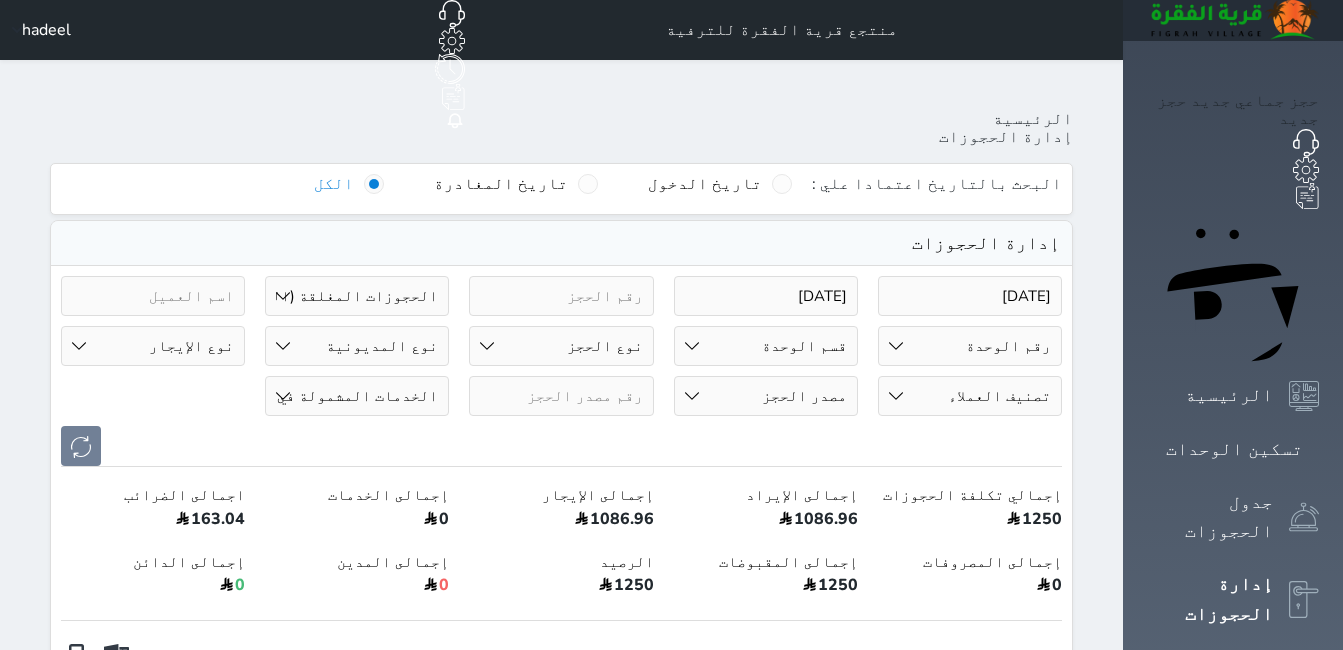 click on "حالة الحجز
الحجوزات المفتوحة (الكل)
الحجوزات المغلقة (الكل)
الحجوزات المفتوحة (مسجل دخول)
الحجوزات المغلقة (تسجيل مغادرة)
الحجوزات لم تسجل دخول
الحجوزات المؤكدة (الكل)
الحجوزات الملغية
الحجوزات المنتهية مهلة دفعها
حجوزات بانتظار الدفع" at bounding box center (357, 296) 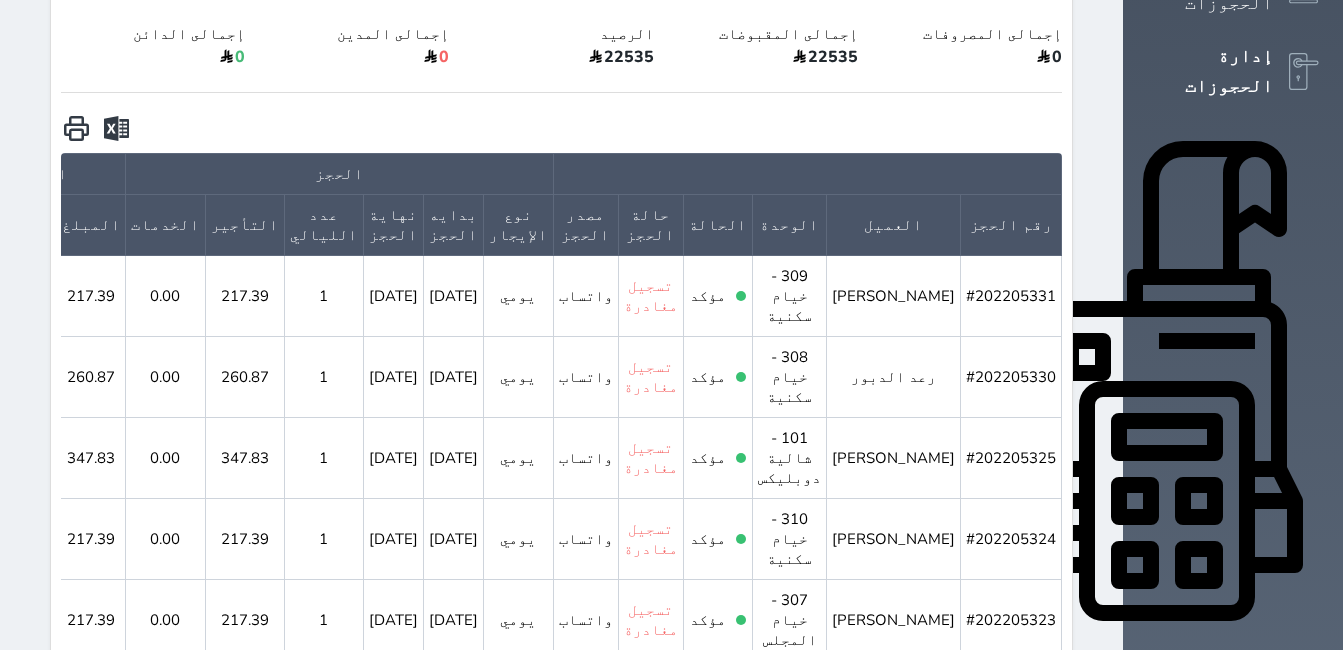scroll, scrollTop: 425, scrollLeft: 0, axis: vertical 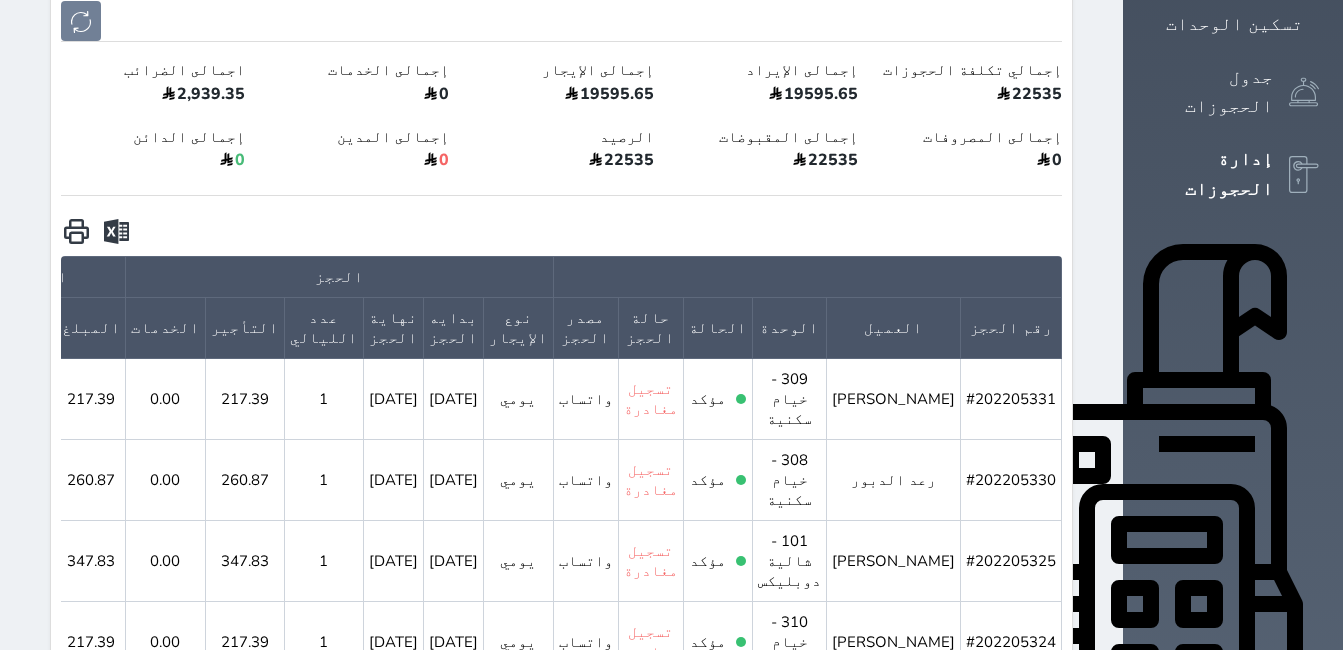 click 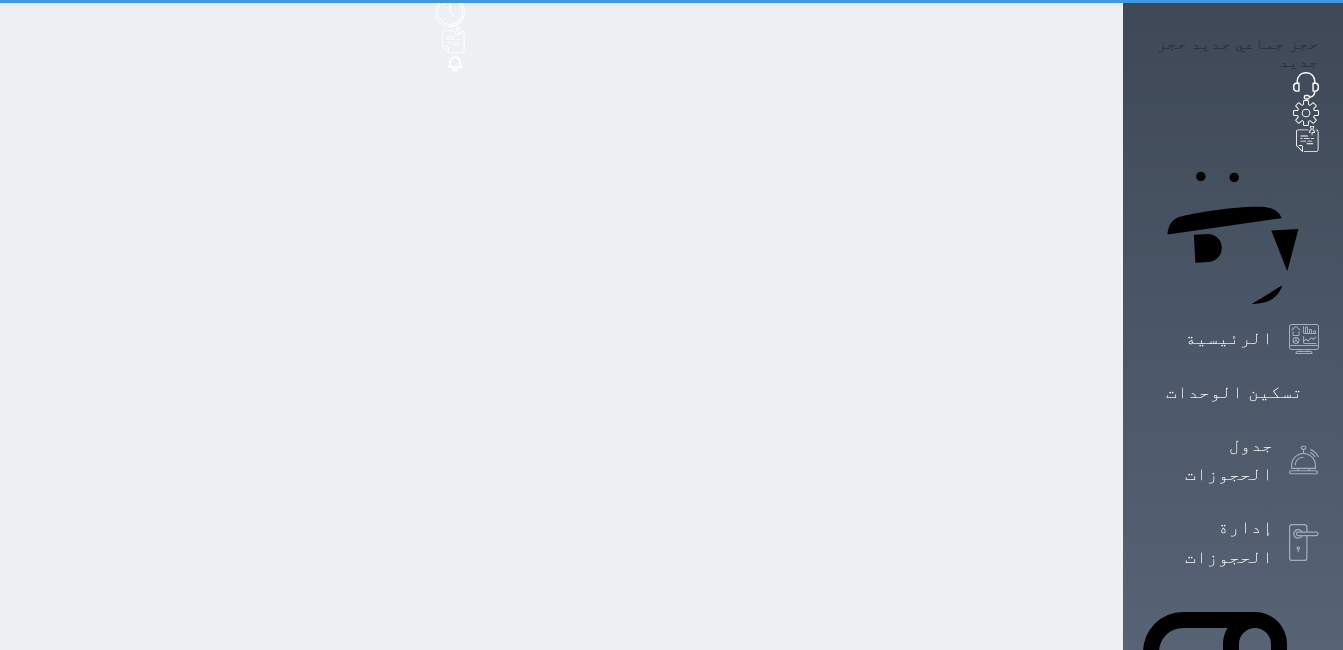 scroll, scrollTop: 0, scrollLeft: 0, axis: both 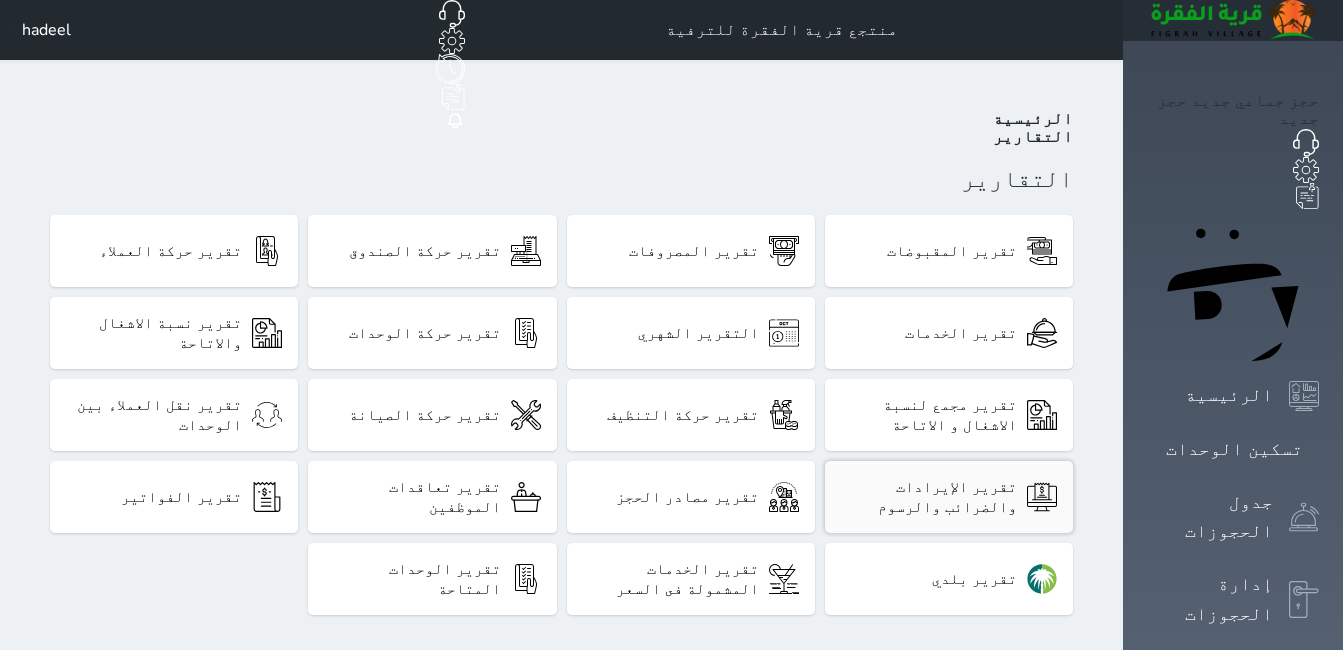 click on "تقرير الإيرادات والضرائب والرسوم" at bounding box center (929, 497) 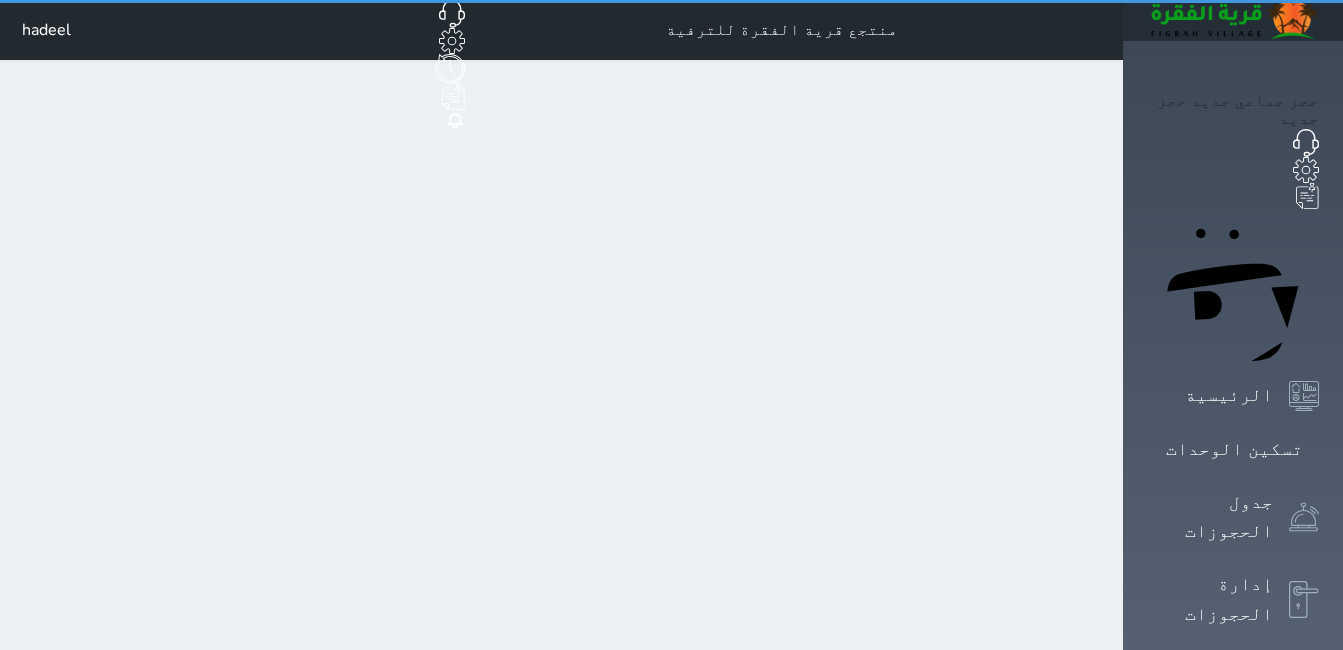 select on "6" 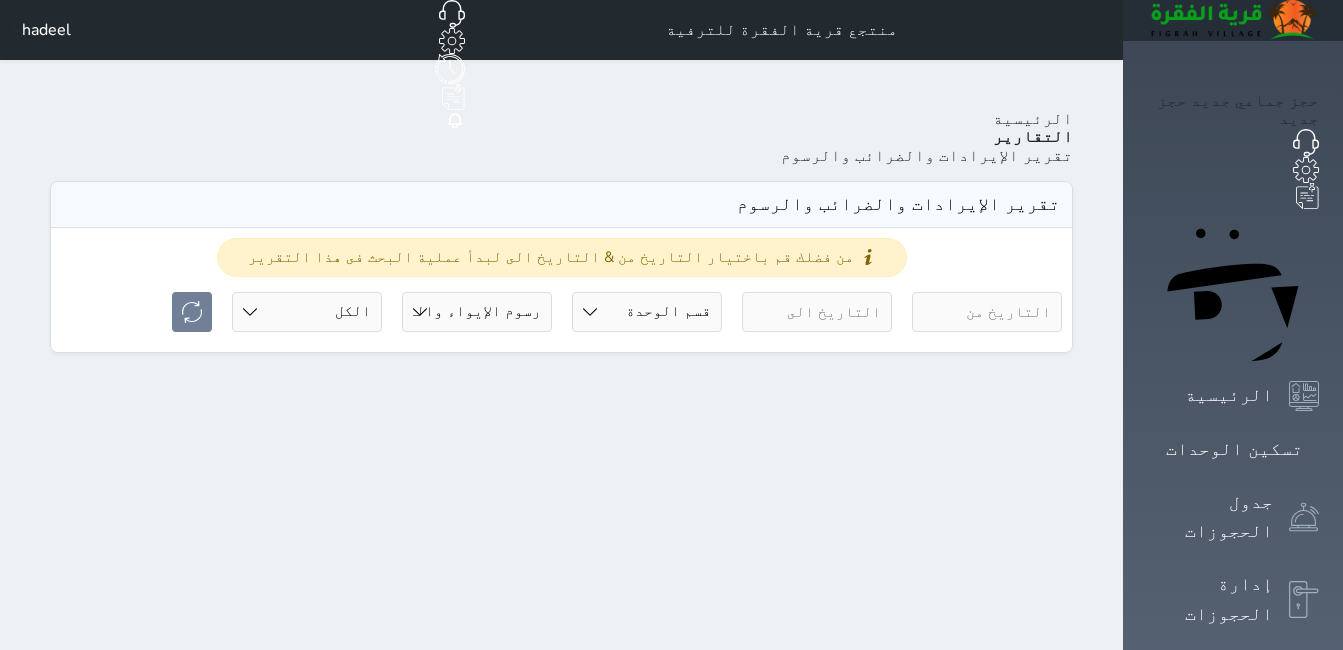 click at bounding box center (987, 312) 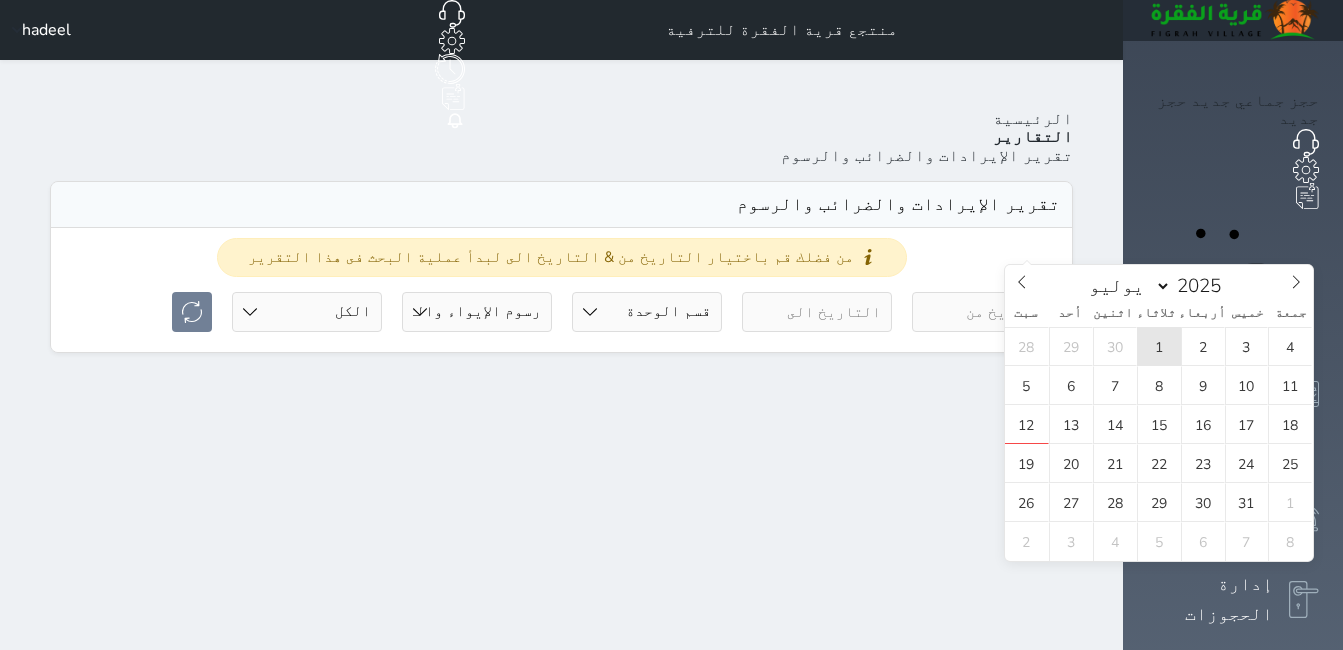 click on "1" at bounding box center (1159, 346) 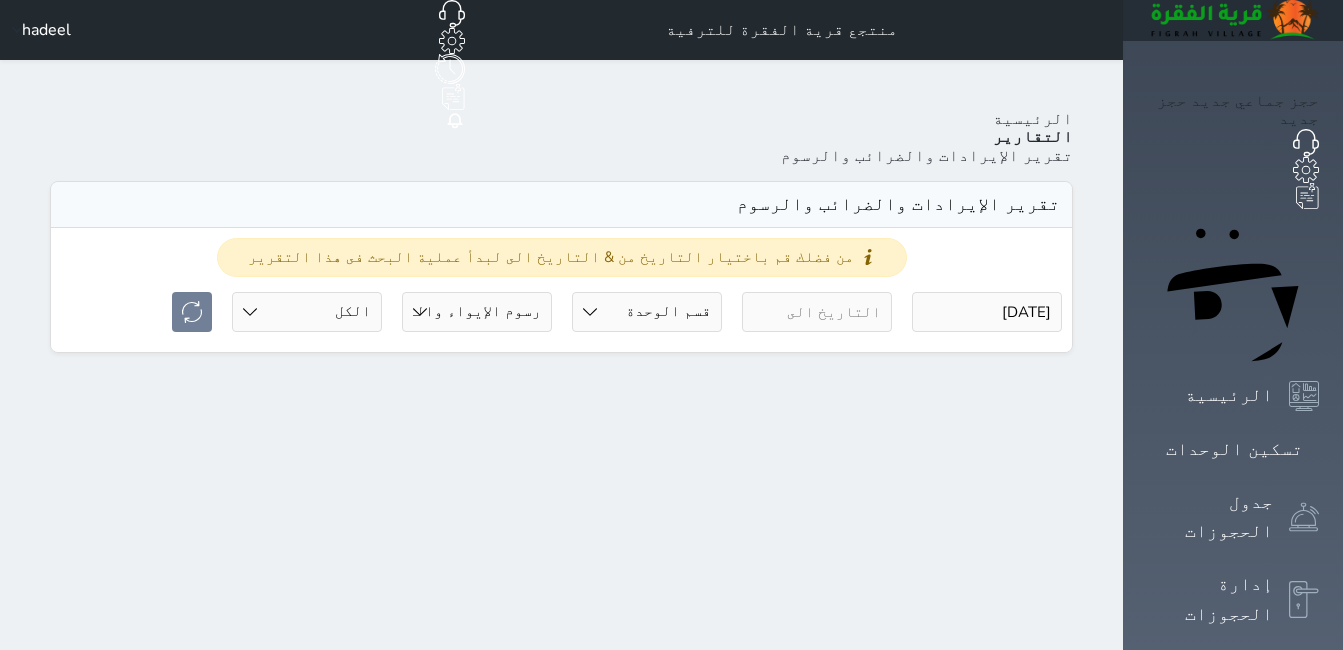 click on "من فضلك قم باختيار التاريخ من & التاريخ الى لبدأ عملية البحث فى هذا التقرير
[DATE]     قسم الوحدة   جلسات مؤقتة شالية دوبليكس خيام المجلس شاليه VIP خيام سكنية جلسة القصر
رسوم الإيواء
رسوم الإيواء والقيمه المضافة
حالة الحجز
الكل
لم يسجل دخول
تم الدخول
تم المغادرة
تم الدخول + تم المغادرة" at bounding box center [561, 290] 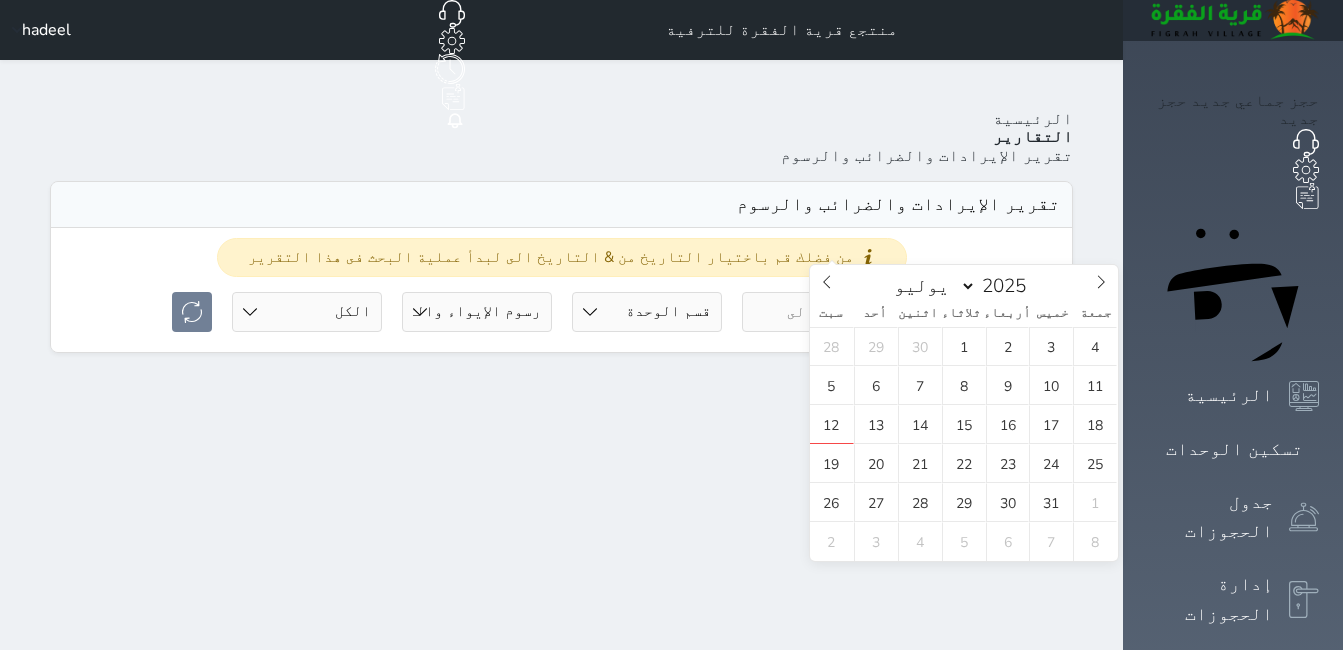 click at bounding box center (817, 312) 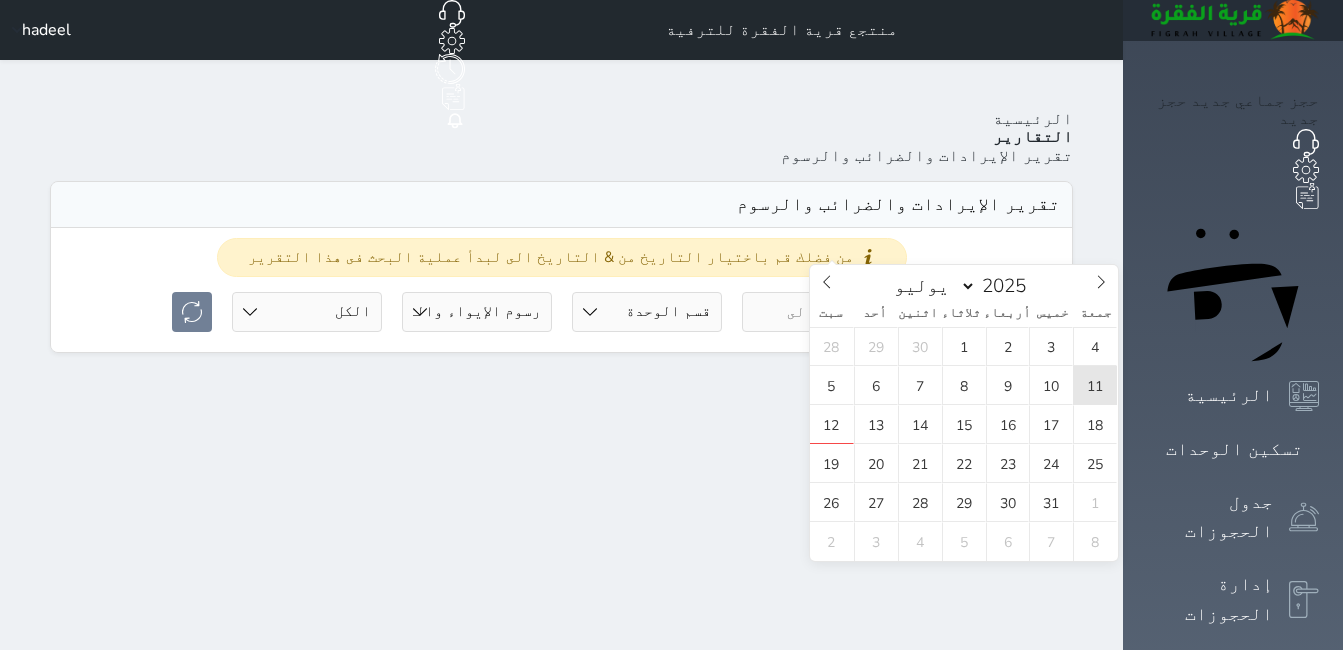 click on "11" at bounding box center (1095, 385) 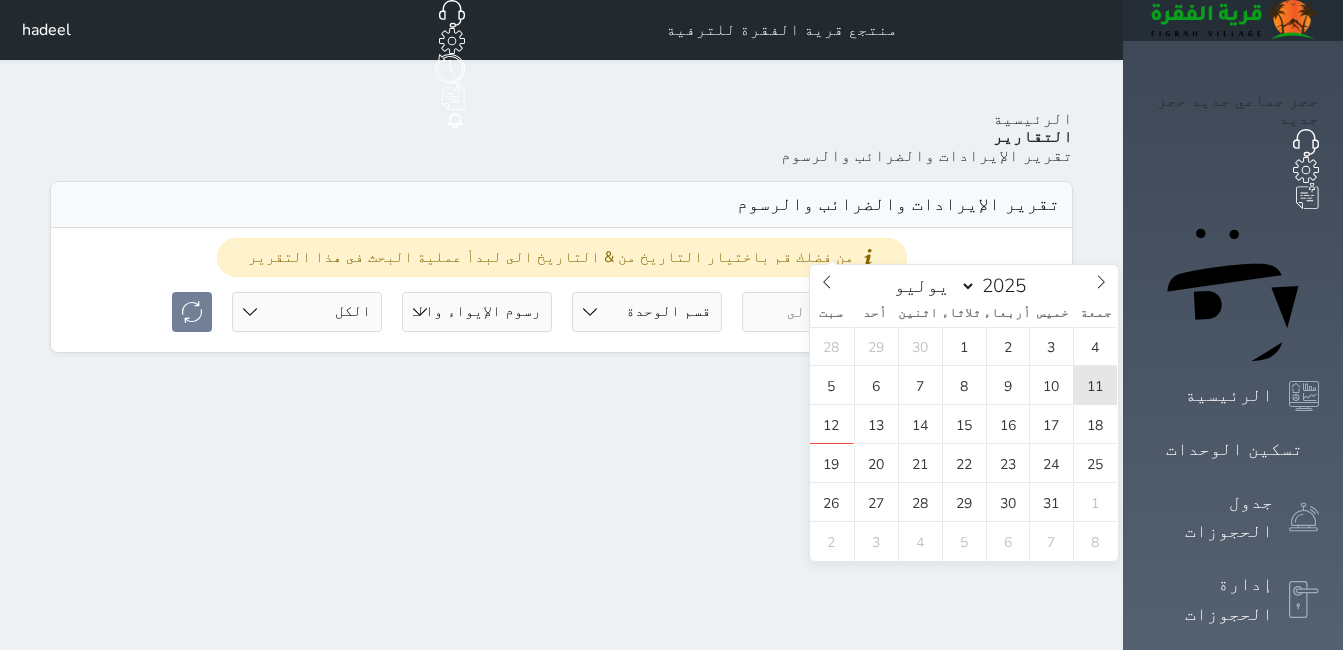 type on "[DATE]" 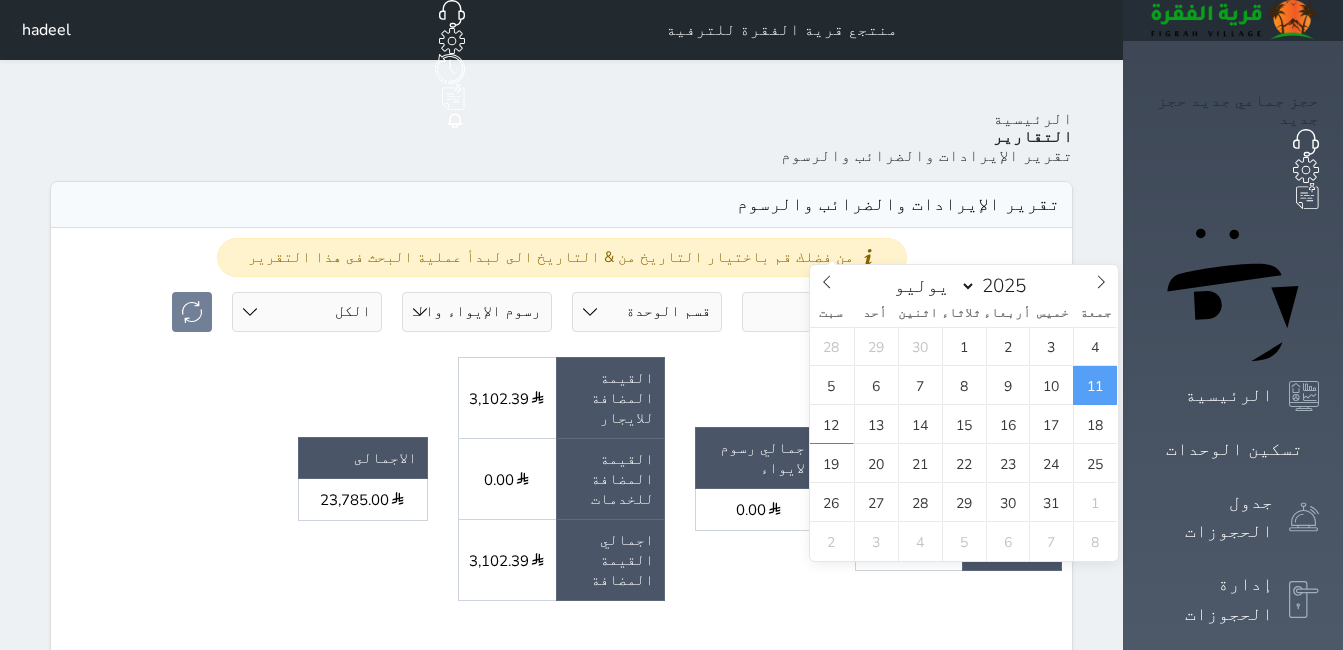 click on "من فضلك قم باختيار التاريخ من & التاريخ الى لبدأ عملية البحث فى هذا التقرير
[DATE]   [DATE]   قسم الوحدة   جلسات مؤقتة شالية دوبليكس خيام المجلس شاليه VIP خيام سكنية جلسة القصر
رسوم الإيواء
رسوم الإيواء والقيمه المضافة
حالة الحجز
الكل
لم يسجل دخول
تم الدخول
تم المغادرة
تم الدخول + تم المغادرة
undefined     ايراد التأجير" at bounding box center (561, 1335) 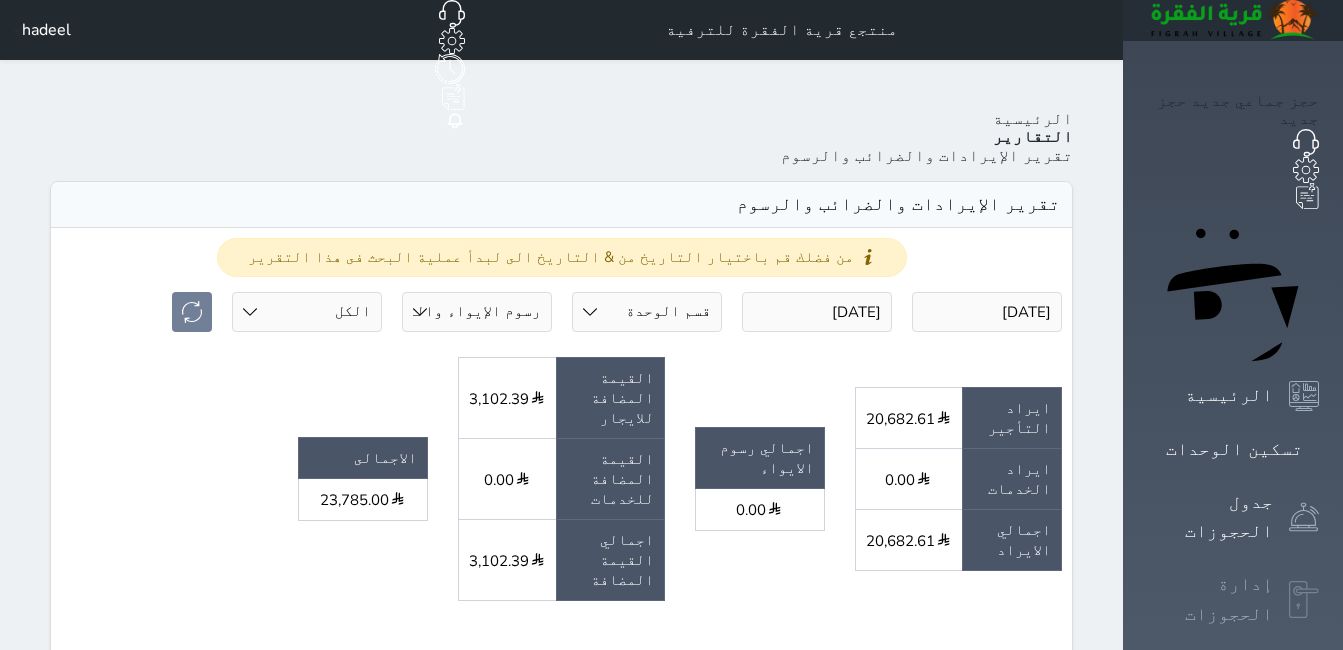 click 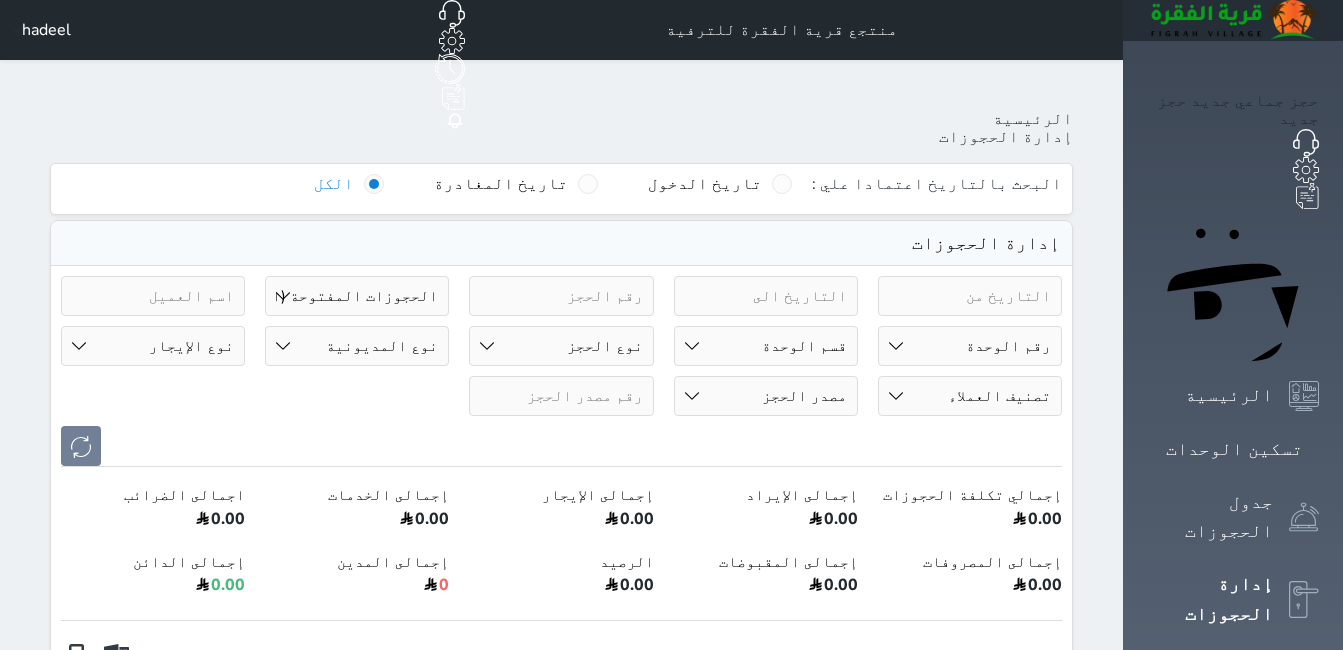 click on "حالة الحجز
الحجوزات المفتوحة (الكل)
الحجوزات المغلقة (الكل)
الحجوزات المفتوحة (مسجل دخول)
الحجوزات المغلقة (تسجيل مغادرة)
الحجوزات لم تسجل دخول
الحجوزات المؤكدة (الكل)
الحجوزات الملغية
الحجوزات المنتهية مهلة دفعها
حجوزات بانتظار الدفع" at bounding box center (357, 296) 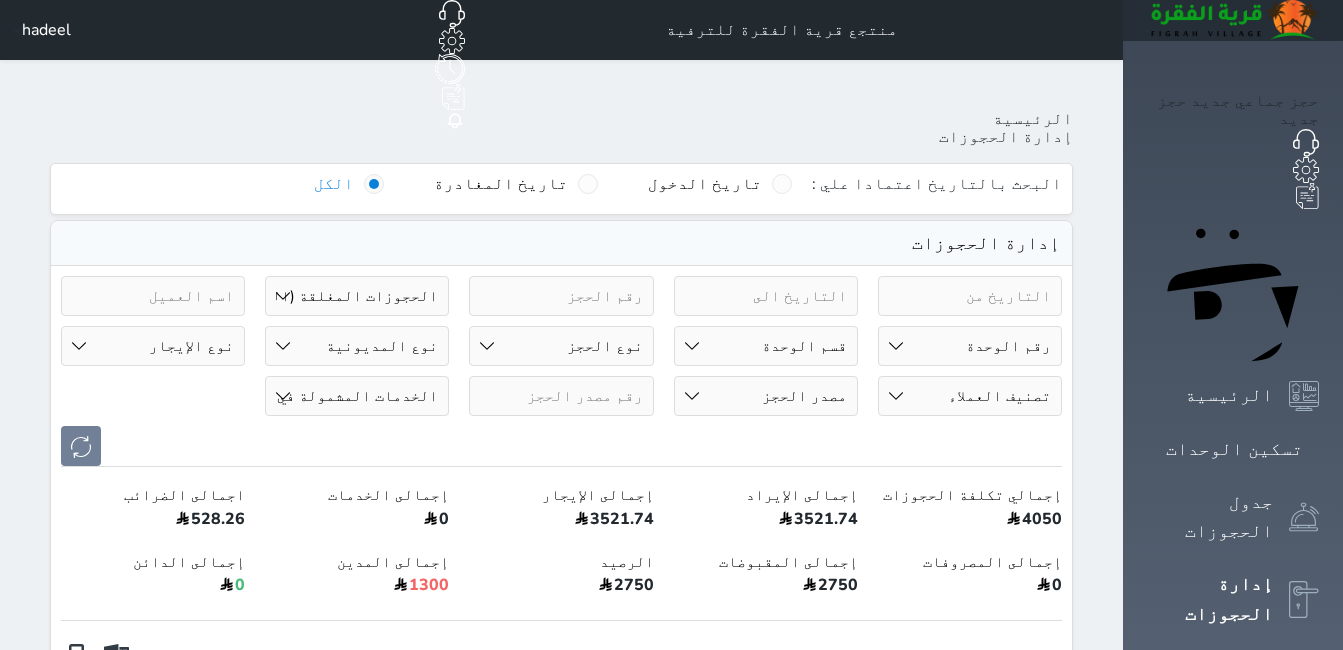 click on "حالة الحجز
الحجوزات المفتوحة (الكل)
الحجوزات المغلقة (الكل)
الحجوزات المفتوحة (مسجل دخول)
الحجوزات المغلقة (تسجيل مغادرة)
الحجوزات لم تسجل دخول
الحجوزات المؤكدة (الكل)
الحجوزات الملغية
الحجوزات المنتهية مهلة دفعها
حجوزات بانتظار الدفع" at bounding box center [357, 296] 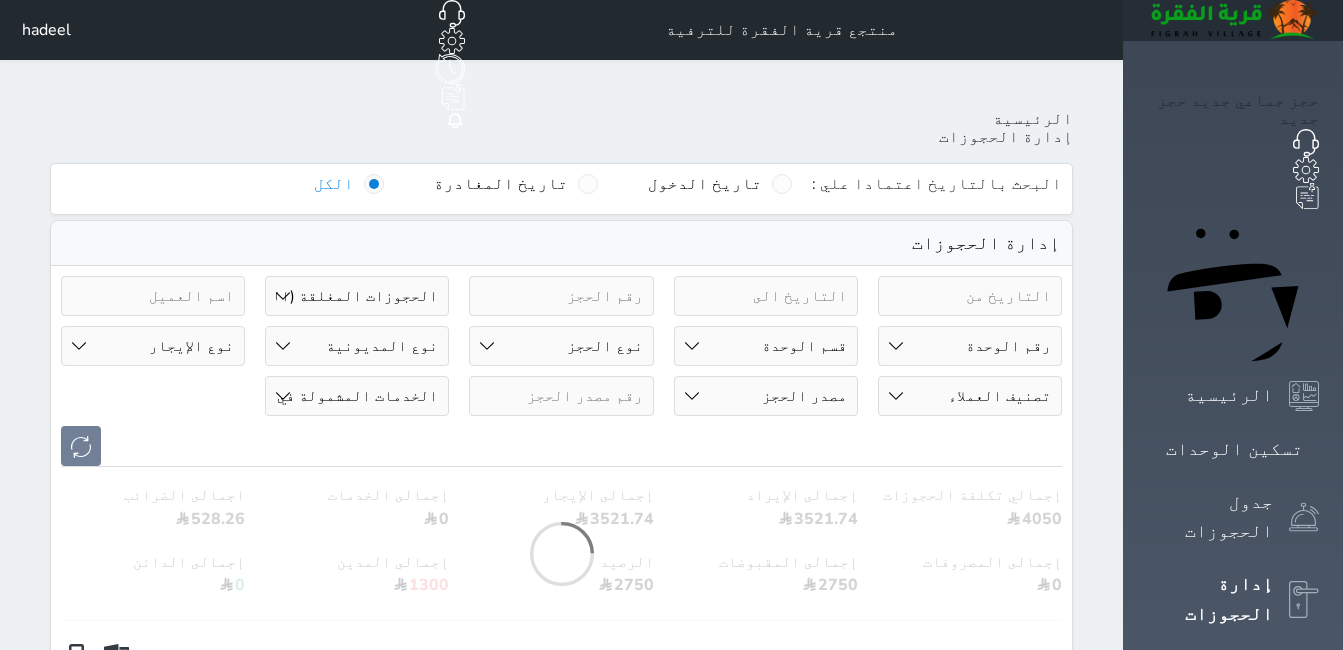 select on "canceled" 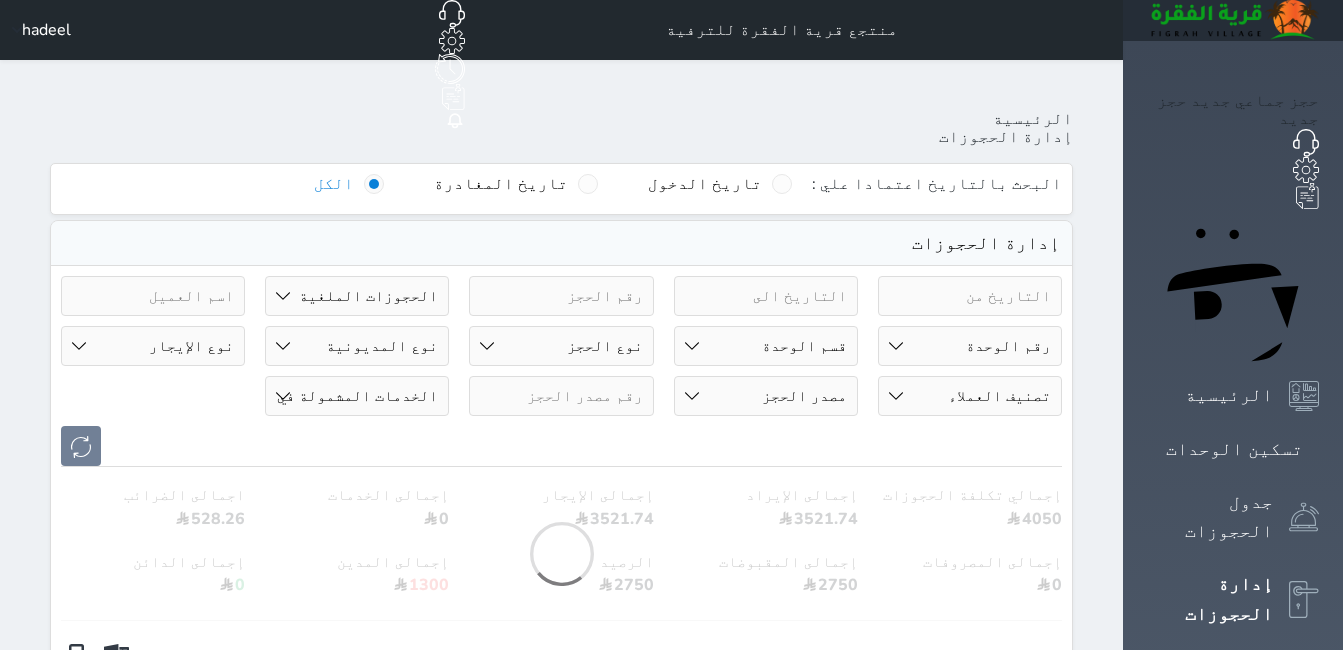 click on "حالة الحجز
الحجوزات المفتوحة (الكل)
الحجوزات المغلقة (الكل)
الحجوزات المفتوحة (مسجل دخول)
الحجوزات المغلقة (تسجيل مغادرة)
الحجوزات لم تسجل دخول
الحجوزات المؤكدة (الكل)
الحجوزات الملغية
الحجوزات المنتهية مهلة دفعها
حجوزات بانتظار الدفع" at bounding box center [357, 296] 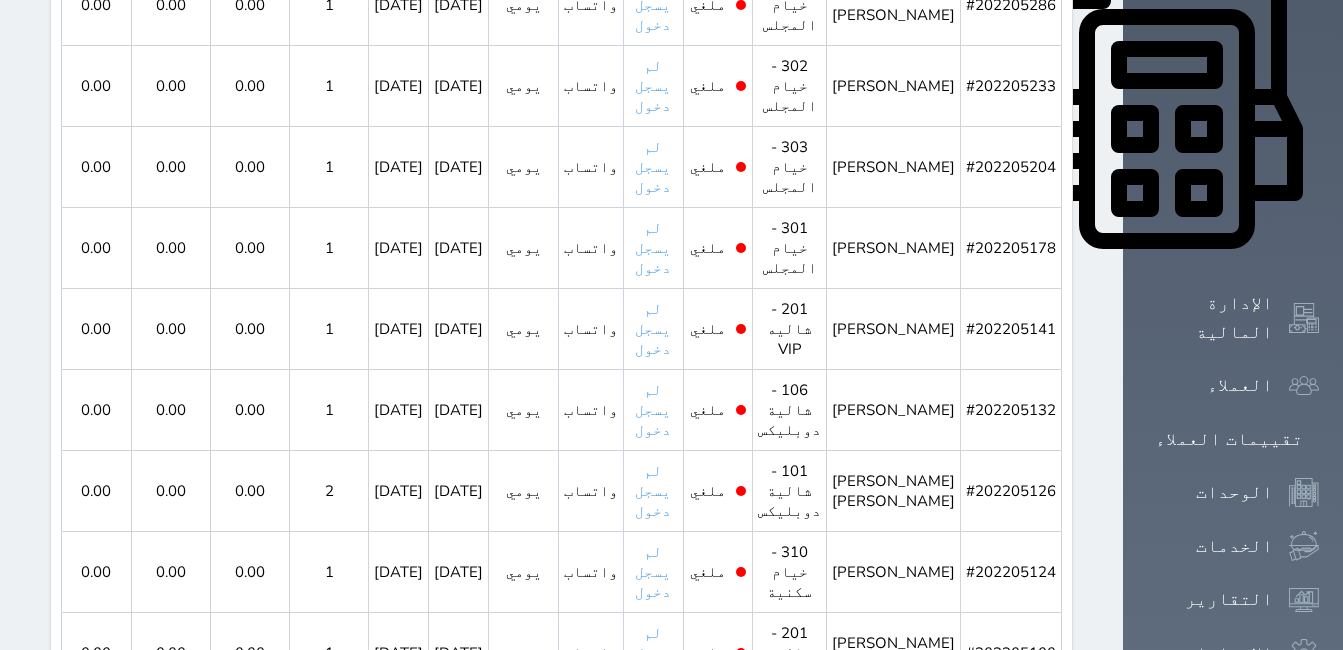 scroll, scrollTop: 500, scrollLeft: 0, axis: vertical 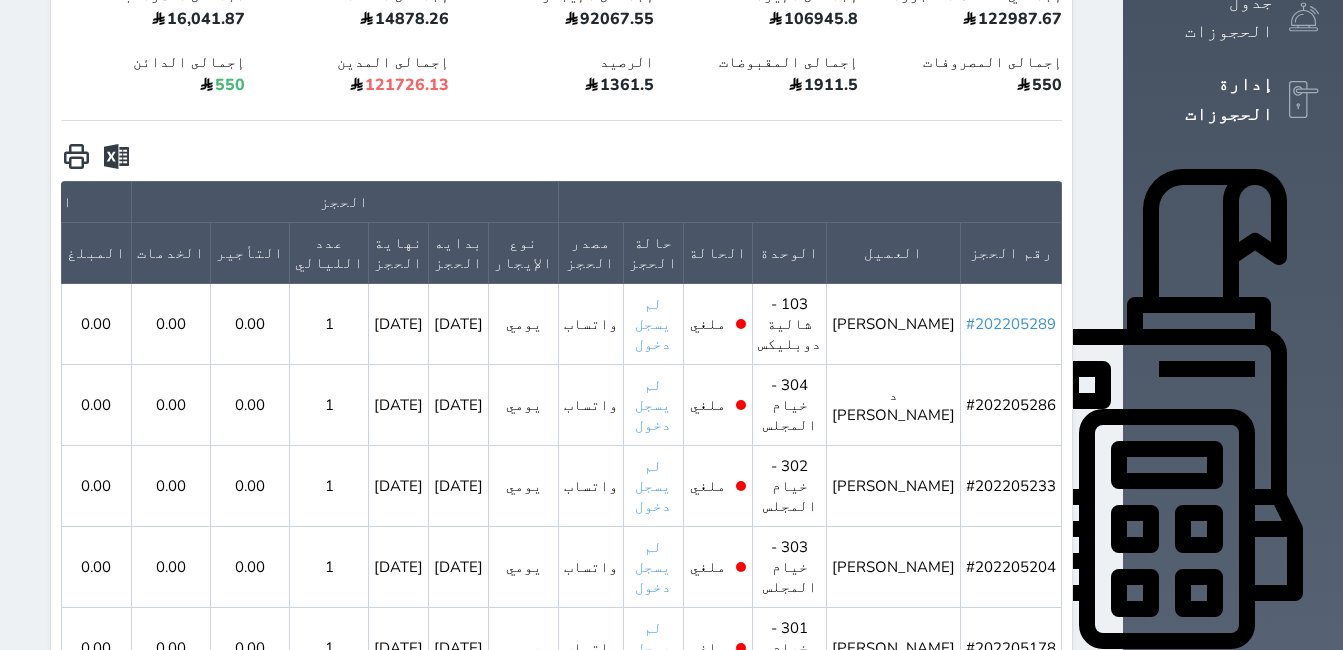 click on "#202205289" at bounding box center [1011, 324] 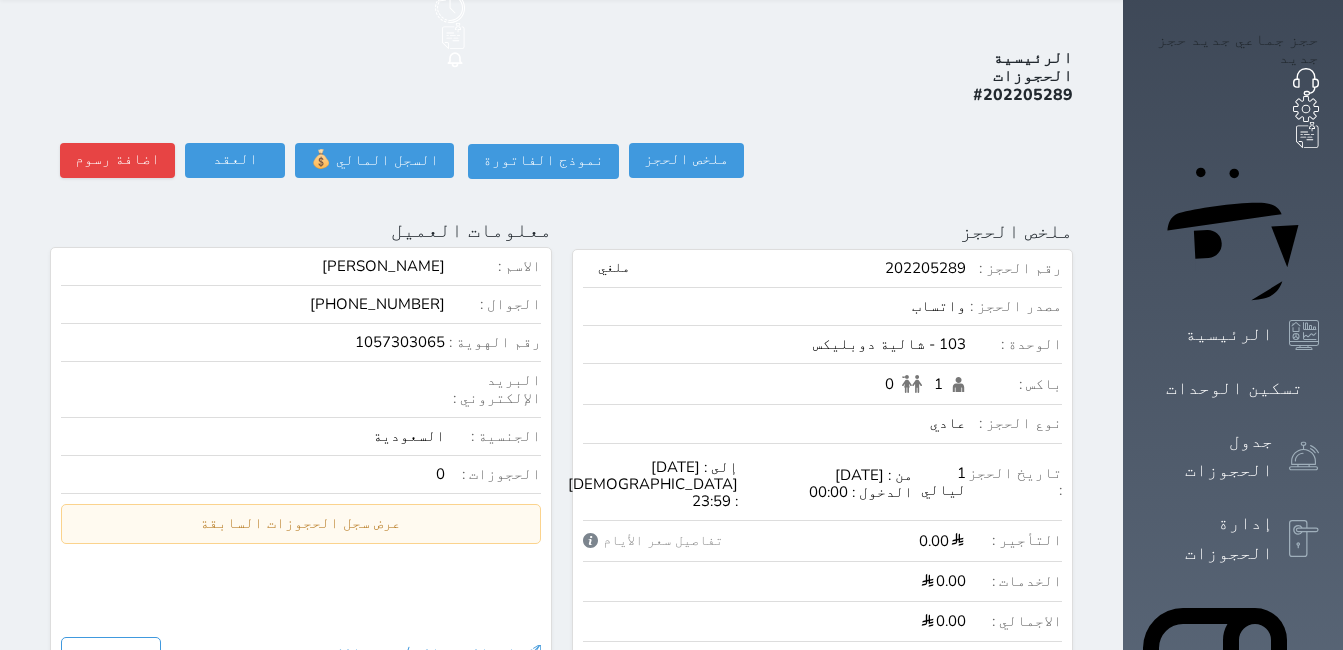 scroll, scrollTop: 0, scrollLeft: 0, axis: both 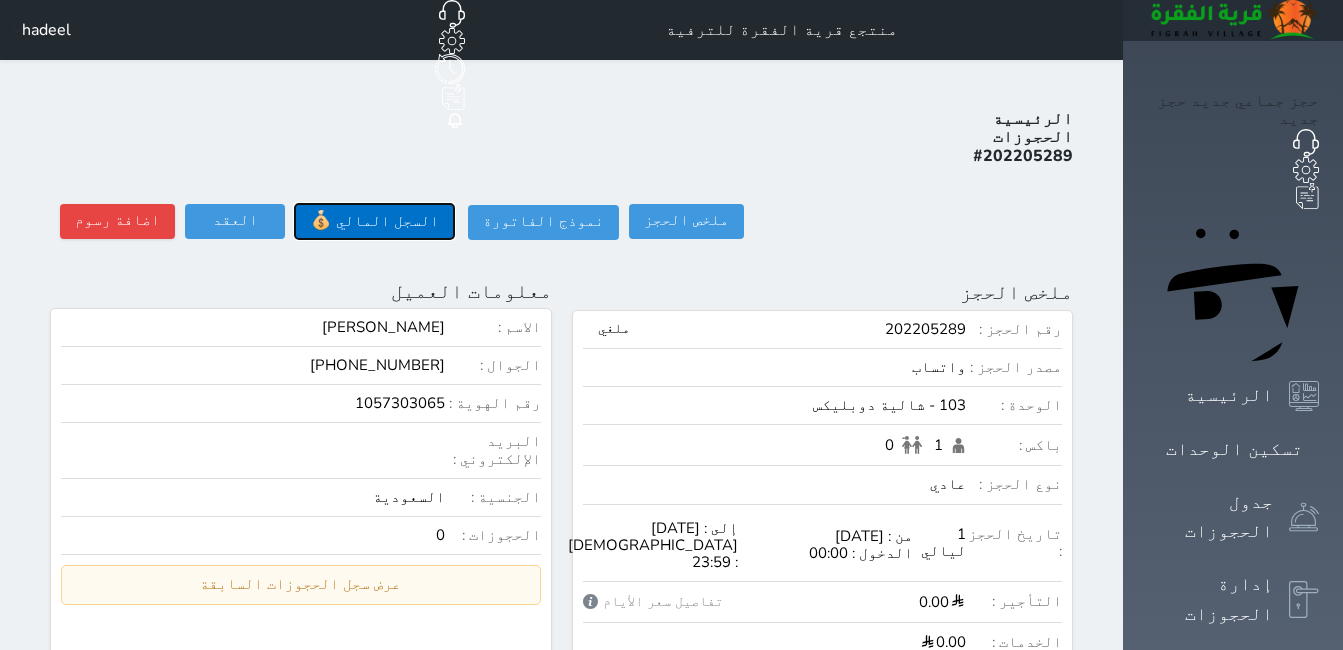 click on "السجل المالي" at bounding box center [387, 221] 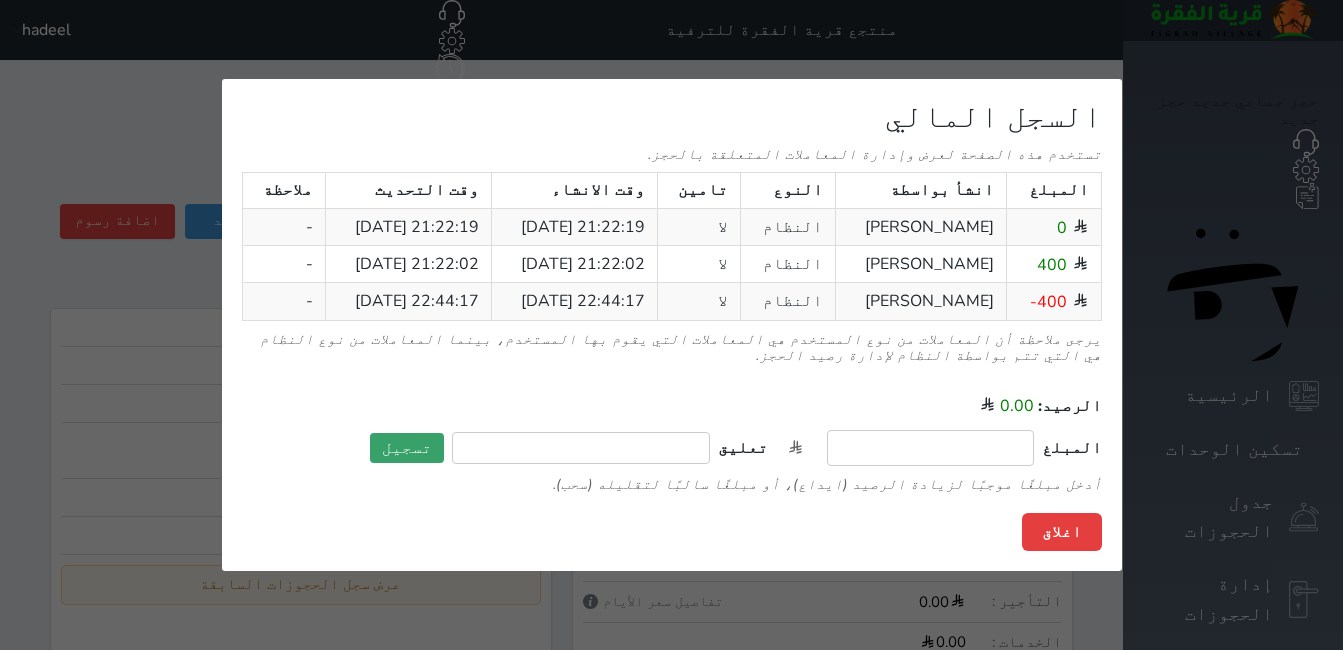 click on "السجل المالي   تستخدم هذه الصفحة لعرض وإدارة المعاملات المتعلقة بالحجز.       المبلغ   انشأ بواسطة   النوع   تامين   وقت الانشاء   وقت التحديث   ملاحظة   0     KHALID
النظام
لا
[DATE] 21:22:19   [DATE] 21:22:19   - 400     KHALID
النظام
لا
[DATE] 21:22:02   [DATE] 21:22:02   - -400     KHALID
النظام
لا
[DATE] 22:44:17   [DATE] 22:44:17   -   يرجى ملاحظة أن المعاملات من نوع المستخدم هي المعاملات التي يقوم بها المستخدم، بينما المعاملات من نوع النظام هي التي تتم بواسطة النظام لإدارة رصيد الحجز.   الرصيد:" at bounding box center (671, 325) 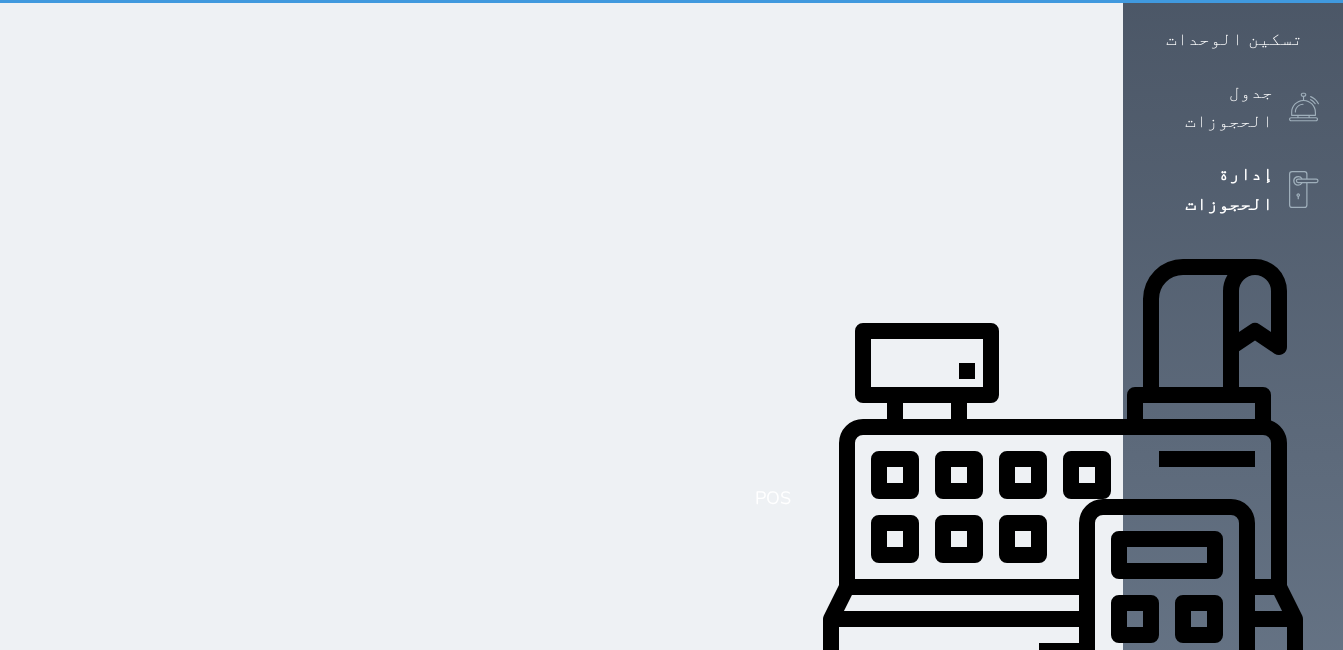 scroll, scrollTop: 0, scrollLeft: 0, axis: both 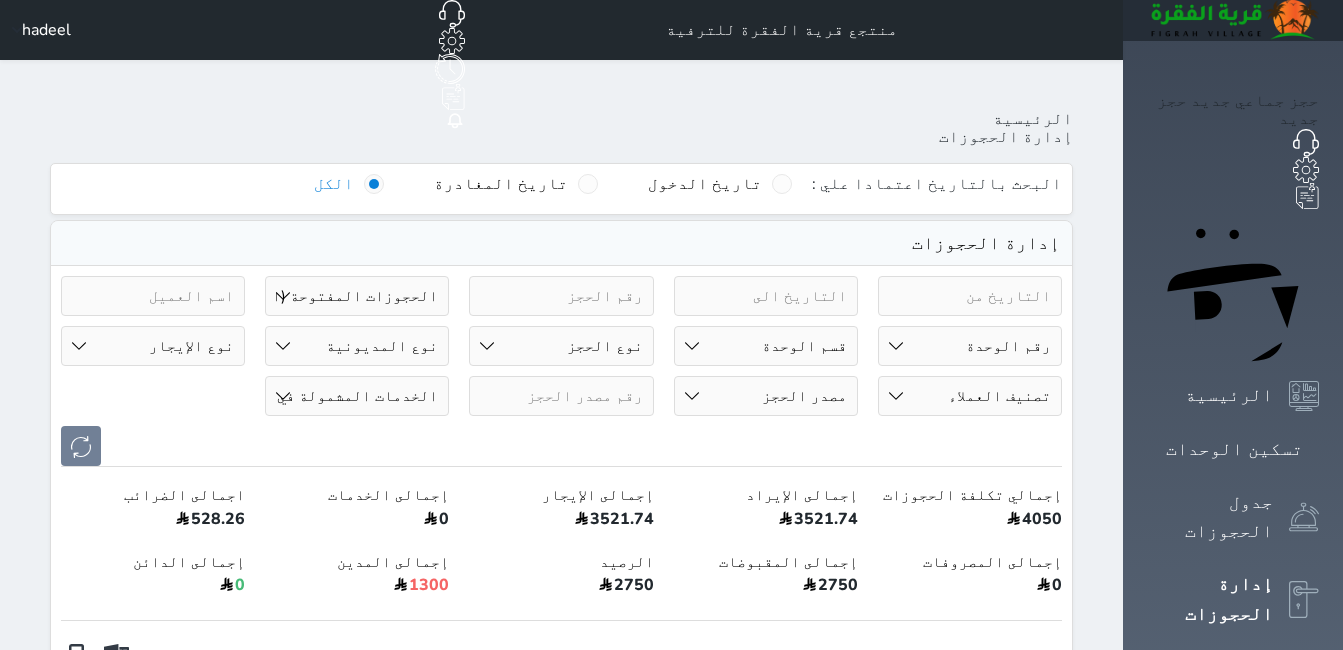 click on "حالة الحجز
الحجوزات المفتوحة (الكل)
الحجوزات المغلقة (الكل)
الحجوزات المفتوحة (مسجل دخول)
الحجوزات المغلقة (تسجيل مغادرة)
الحجوزات لم تسجل دخول
الحجوزات المؤكدة (الكل)
الحجوزات الملغية
الحجوزات المنتهية مهلة دفعها
حجوزات بانتظار الدفع" at bounding box center (357, 296) 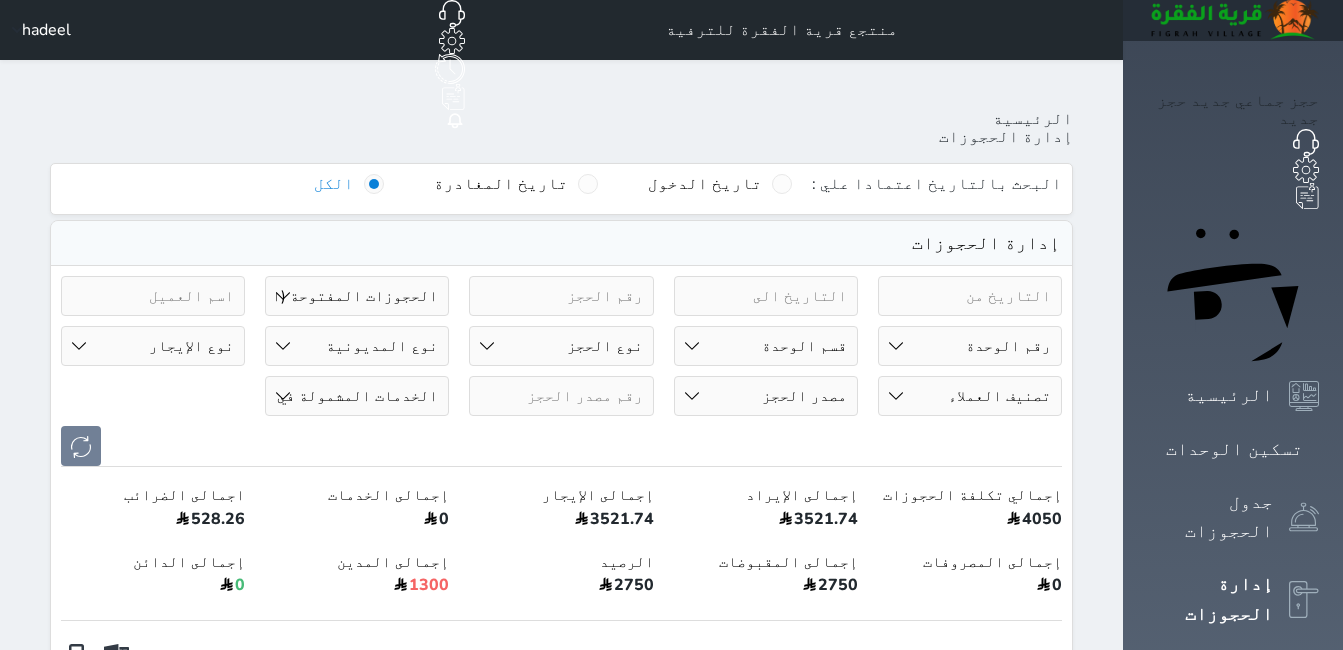 select on "canceled" 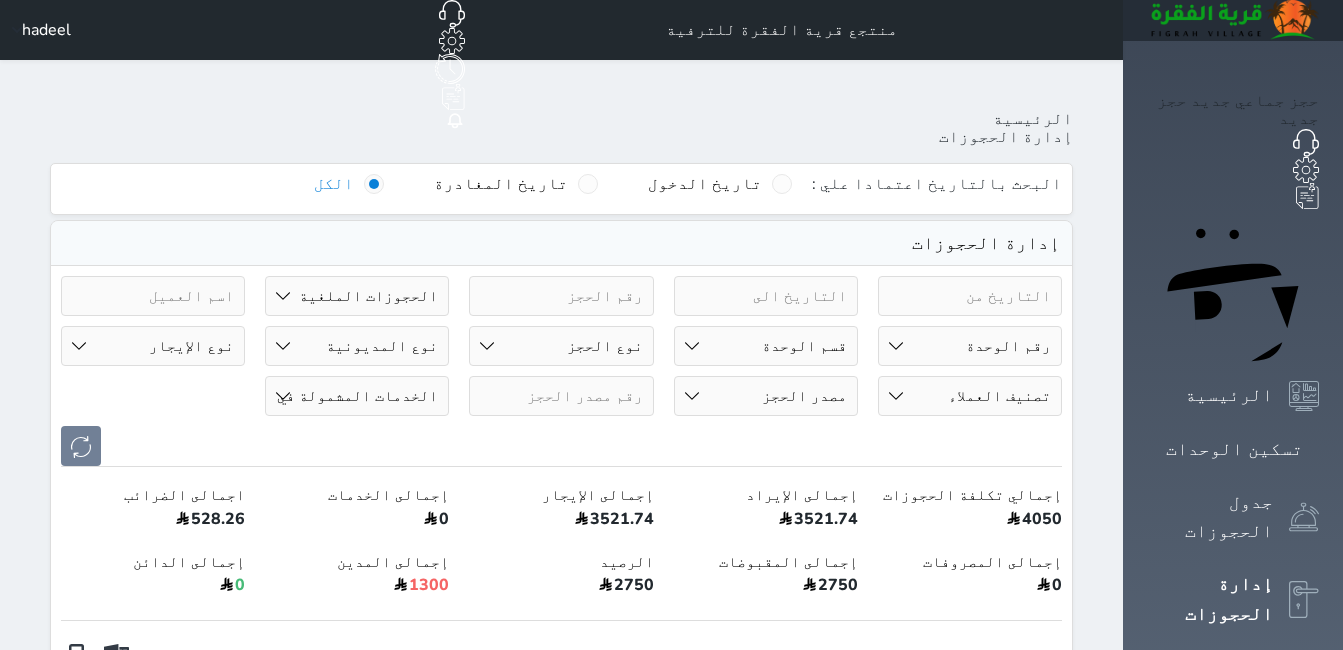 click on "حالة الحجز
الحجوزات المفتوحة (الكل)
الحجوزات المغلقة (الكل)
الحجوزات المفتوحة (مسجل دخول)
الحجوزات المغلقة (تسجيل مغادرة)
الحجوزات لم تسجل دخول
الحجوزات المؤكدة (الكل)
الحجوزات الملغية
الحجوزات المنتهية مهلة دفعها
حجوزات بانتظار الدفع" at bounding box center (357, 296) 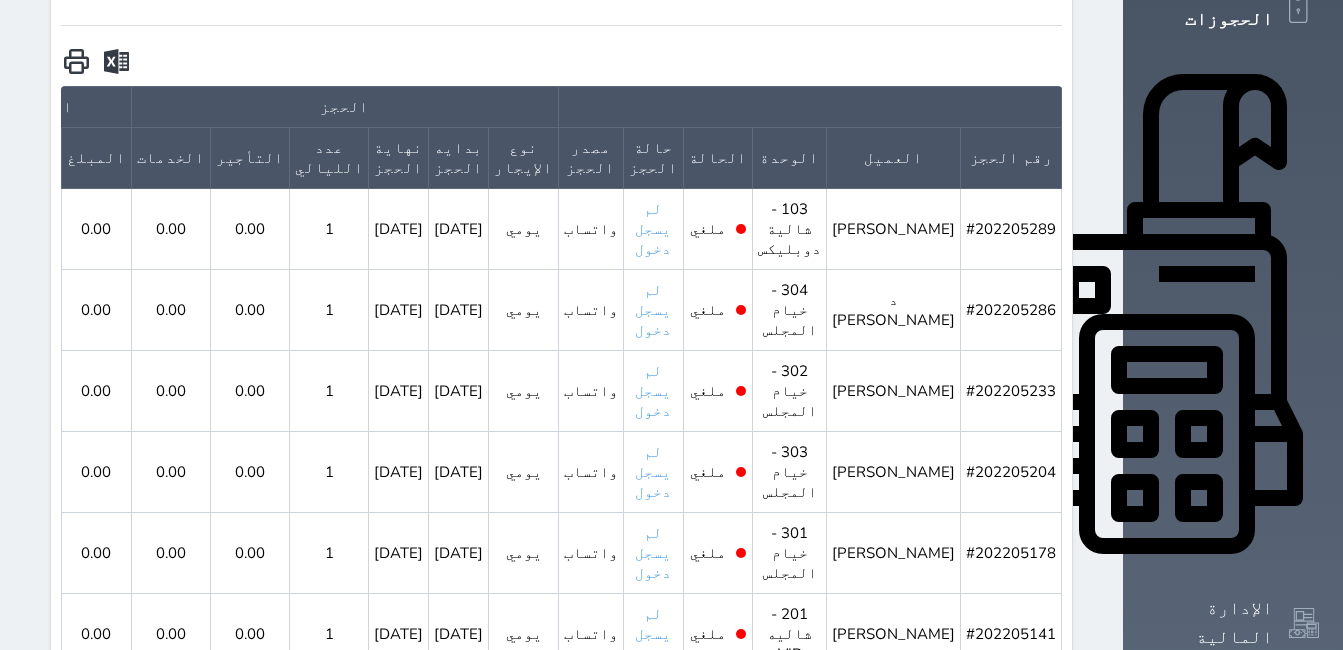 scroll, scrollTop: 600, scrollLeft: 0, axis: vertical 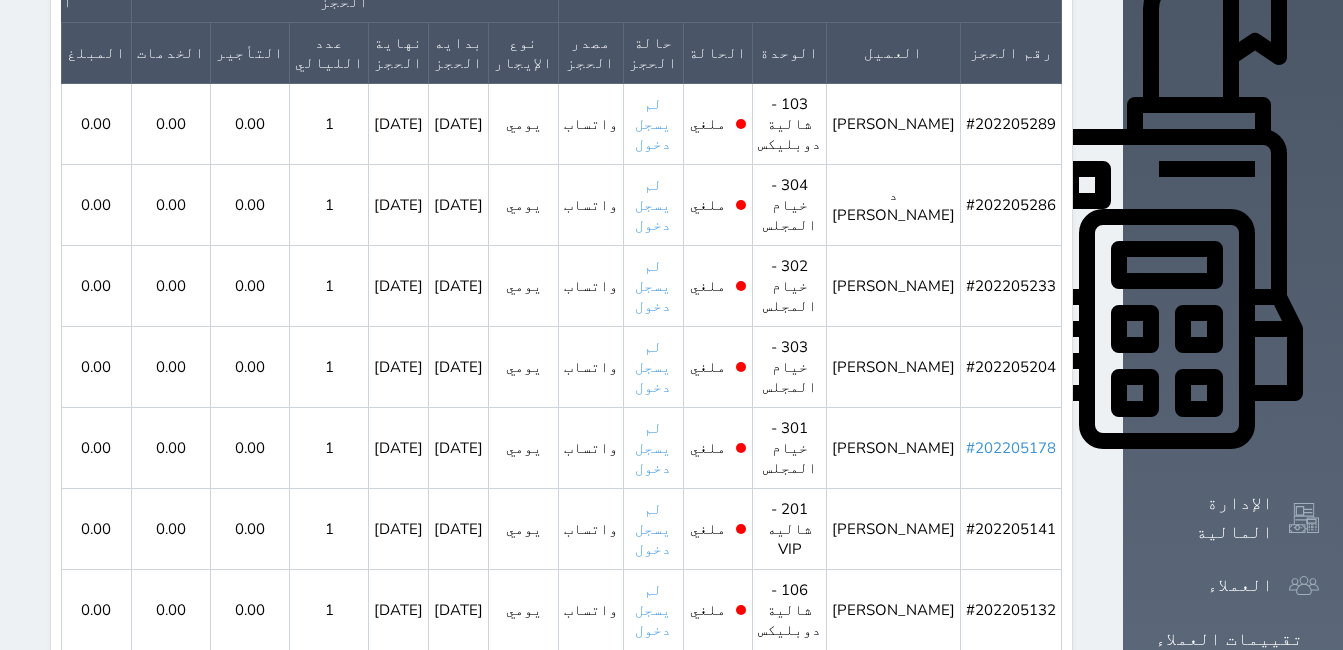 click on "#202205178" at bounding box center (1011, 448) 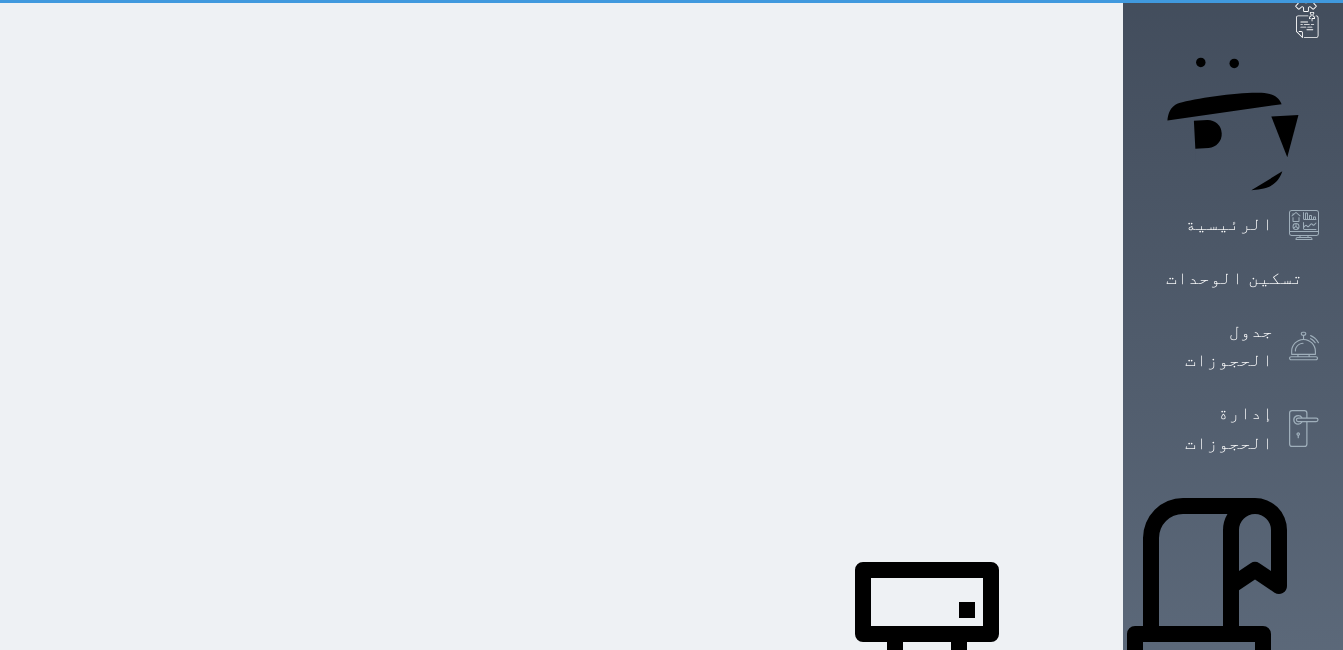 scroll, scrollTop: 0, scrollLeft: 0, axis: both 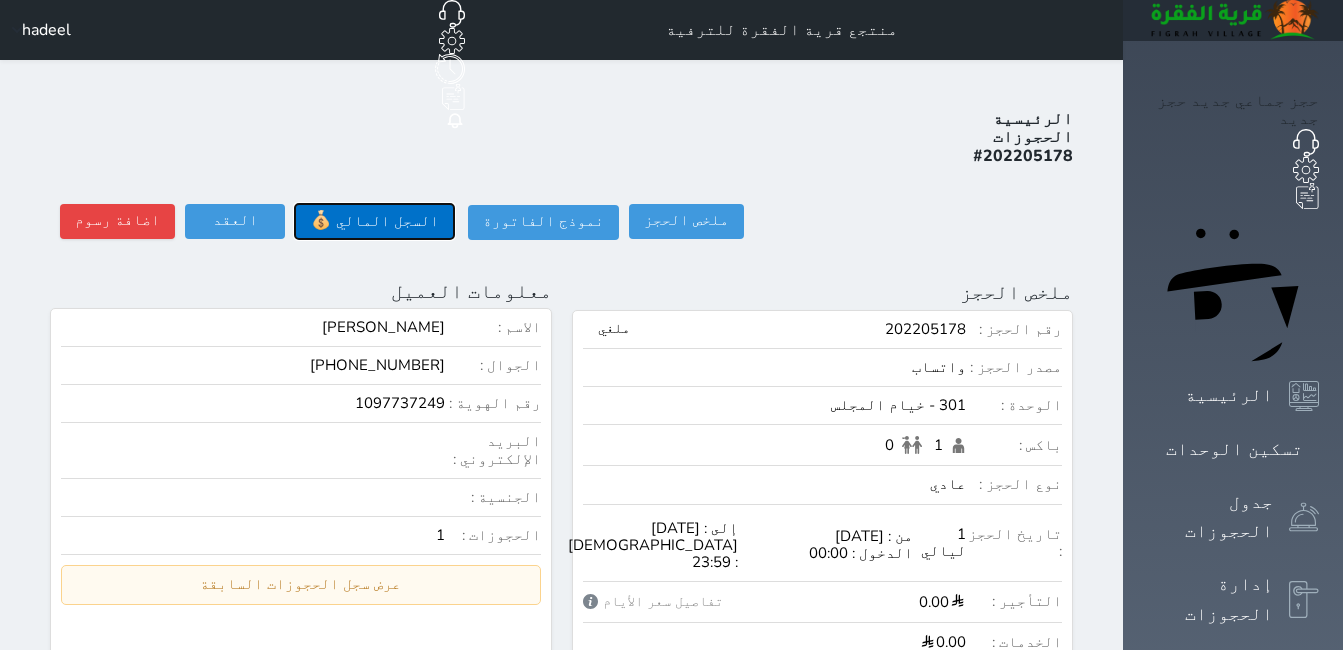 click on "السجل المالي" at bounding box center [387, 221] 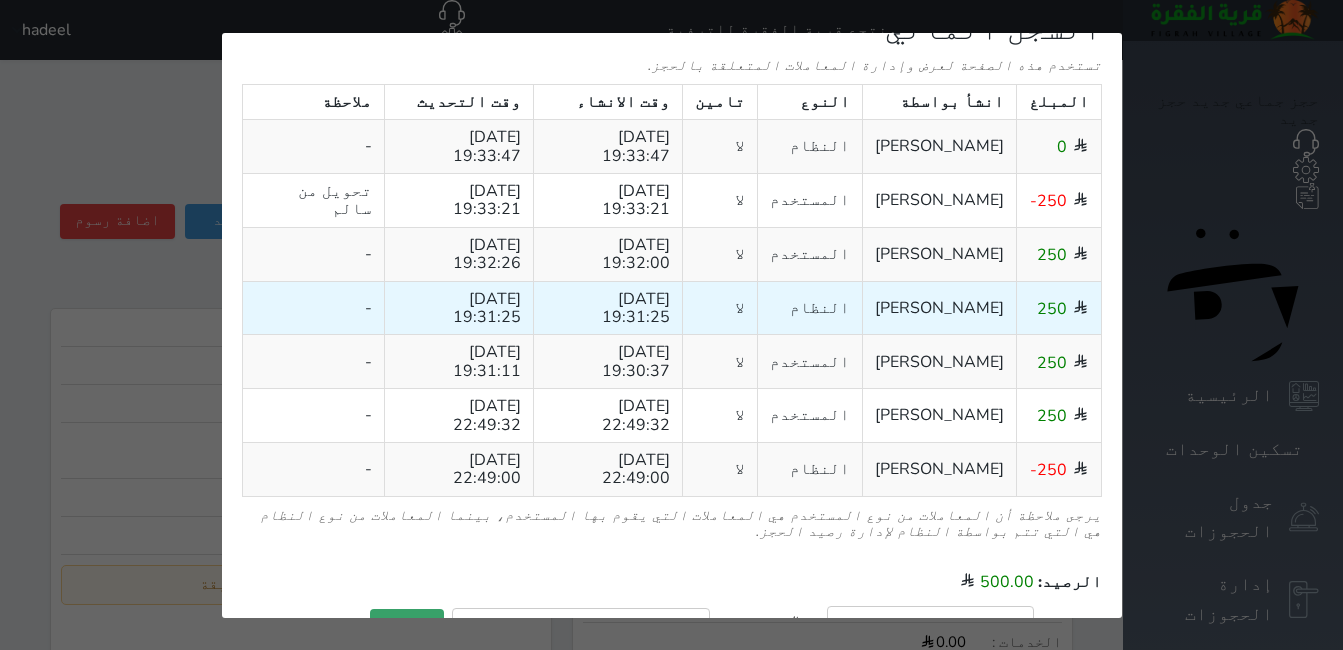 scroll, scrollTop: 64, scrollLeft: 0, axis: vertical 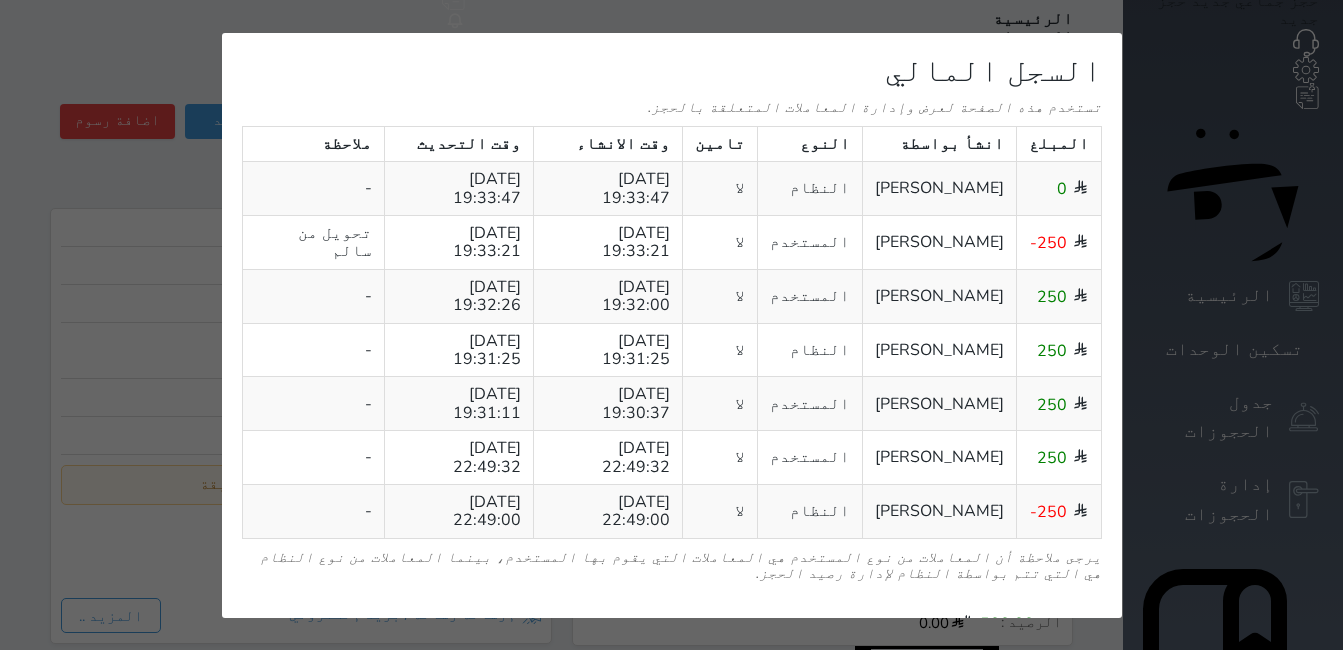 click on "السجل المالي   تستخدم هذه الصفحة لعرض وإدارة المعاملات المتعلقة بالحجز.       المبلغ   انشأ بواسطة   النوع   تامين   وقت الانشاء   وقت التحديث   ملاحظة   0     KHALID
النظام
لا
[DATE] 19:33:47   [DATE] 19:33:47   - -250     KHALID
المستخدم
لا
[DATE] 19:33:21   [DATE] 19:33:21   تحويل من سالم 250     KHALID
المستخدم
لا
[DATE] 19:32:00   [DATE] 19:32:26   - 250     KHALID
النظام
لا
[DATE] 19:31:25   [DATE] 19:31:25   - 250     KHALID
المستخدم
لا
[DATE] 19:30:37     -" at bounding box center [671, 325] 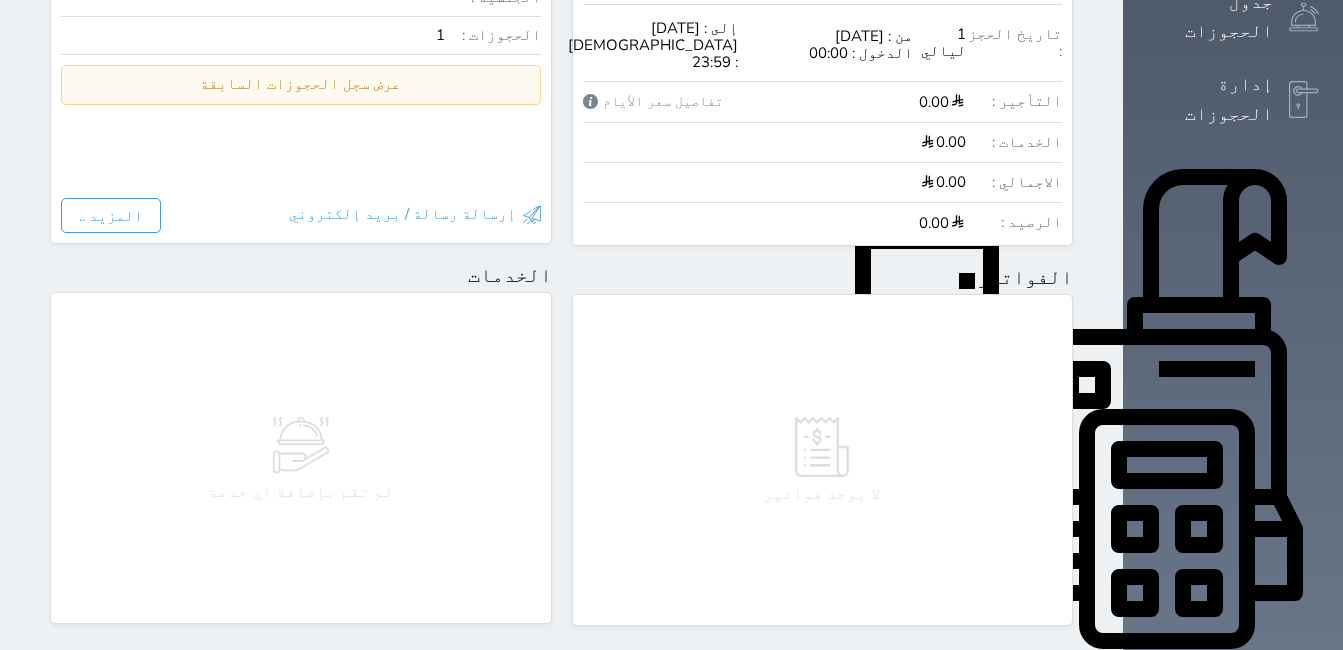 click on "التقارير" at bounding box center [1233, 999] 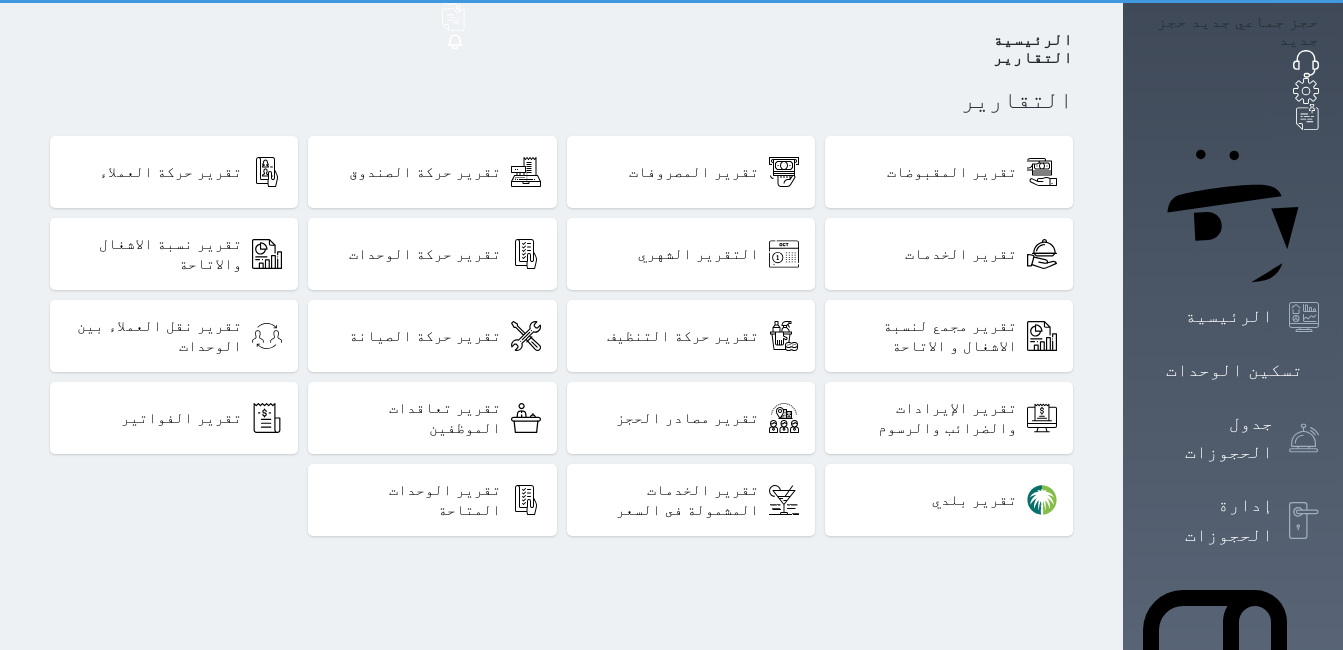 scroll, scrollTop: 0, scrollLeft: 0, axis: both 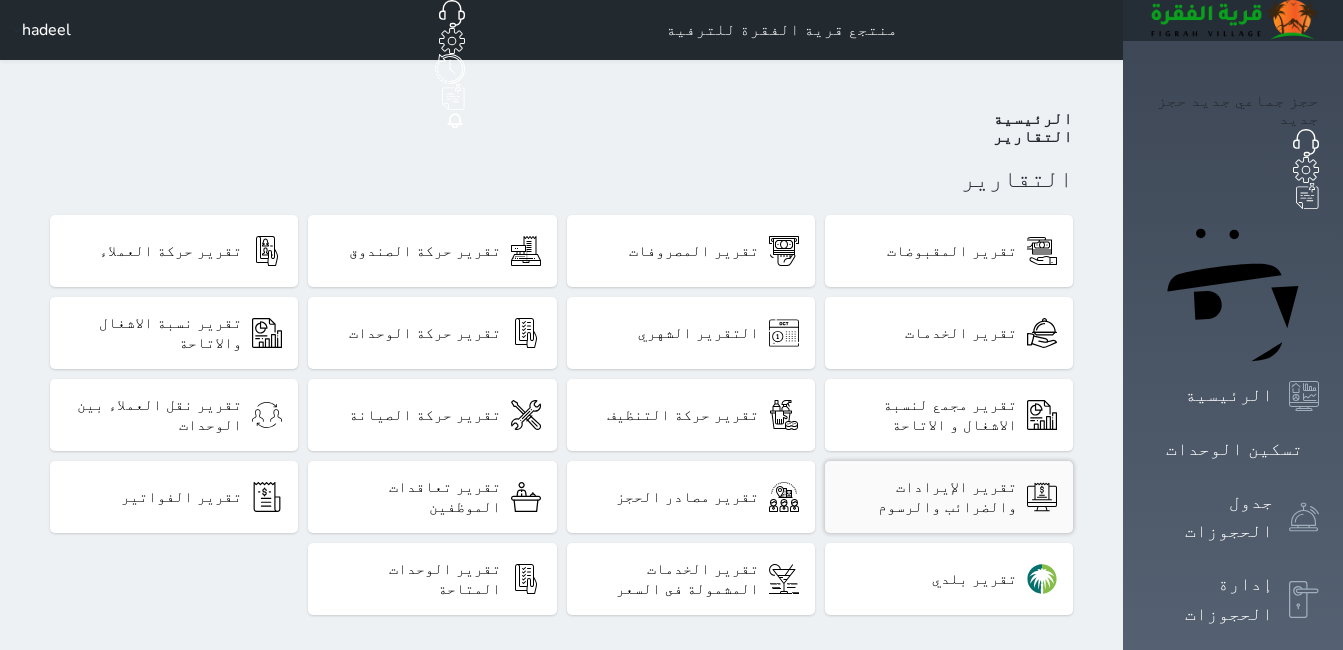 click on "تقرير الإيرادات والضرائب والرسوم" at bounding box center (929, 497) 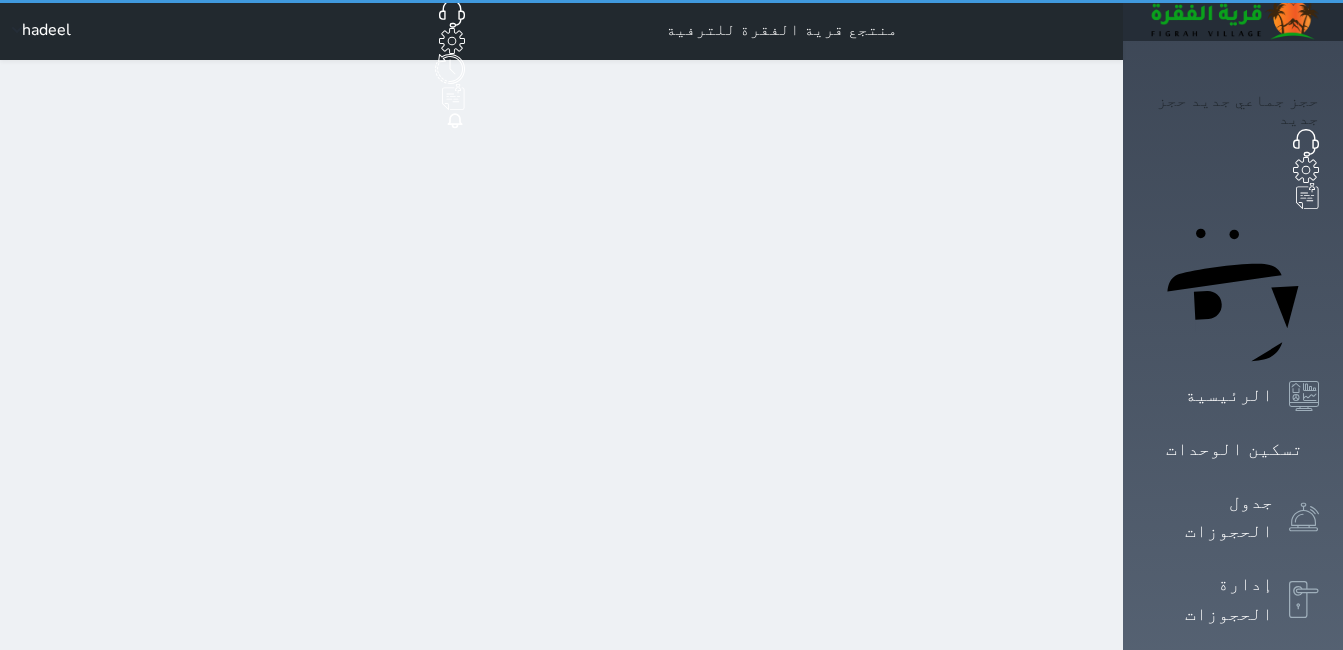 select on "full" 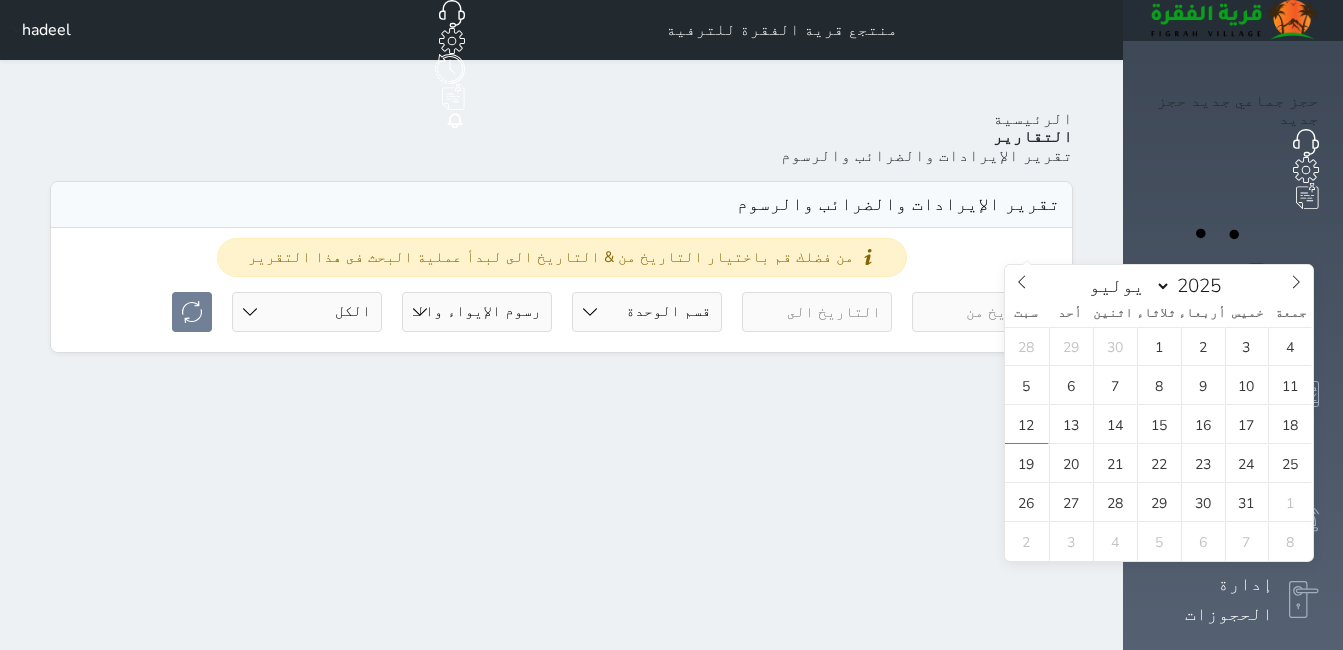 click at bounding box center [987, 312] 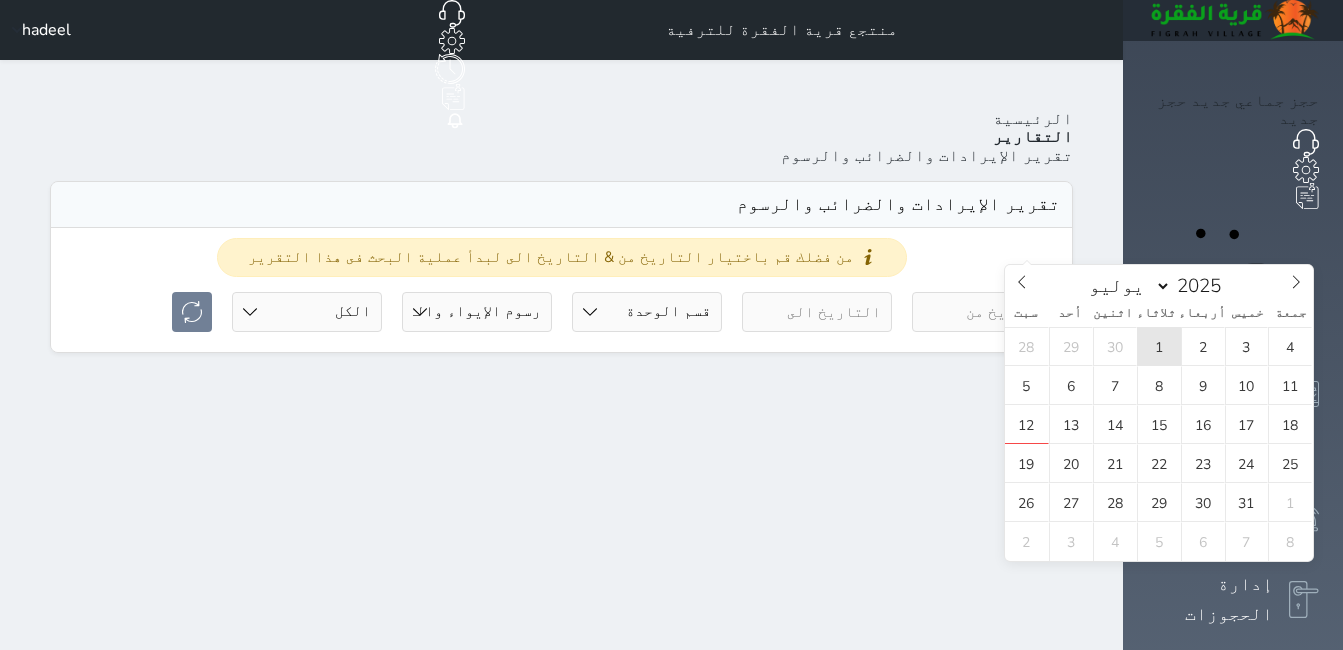 click on "1" at bounding box center (1159, 346) 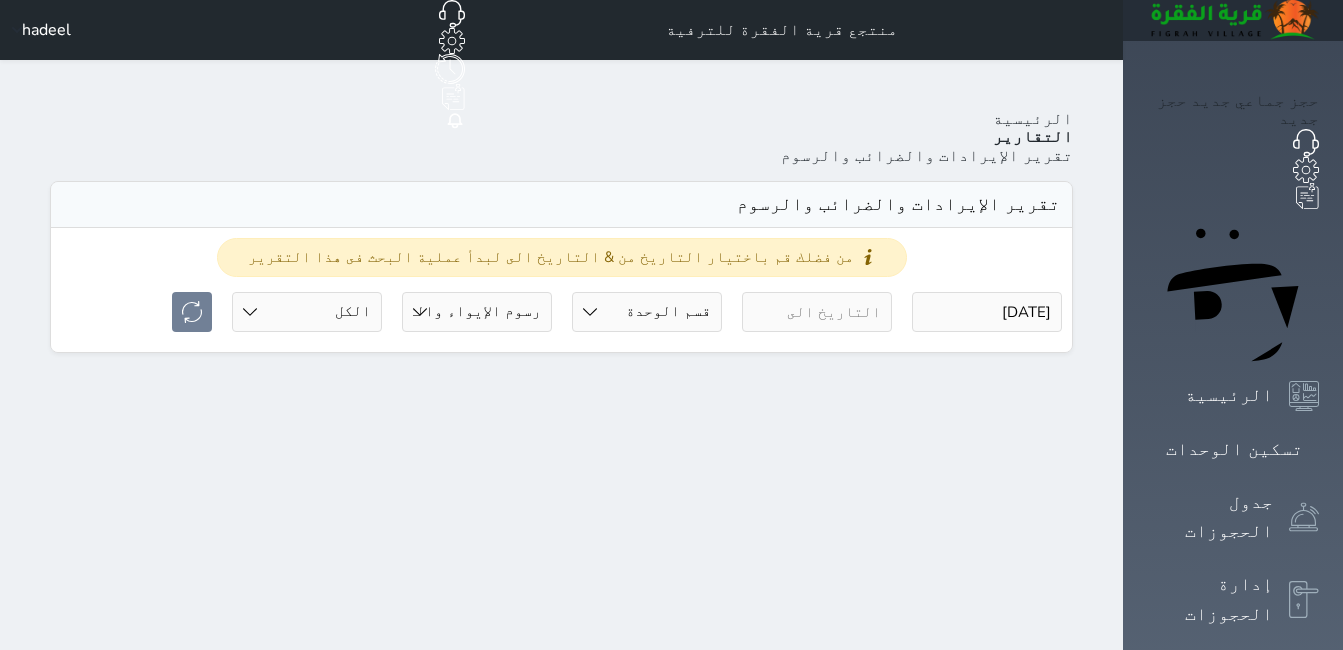 click at bounding box center [817, 312] 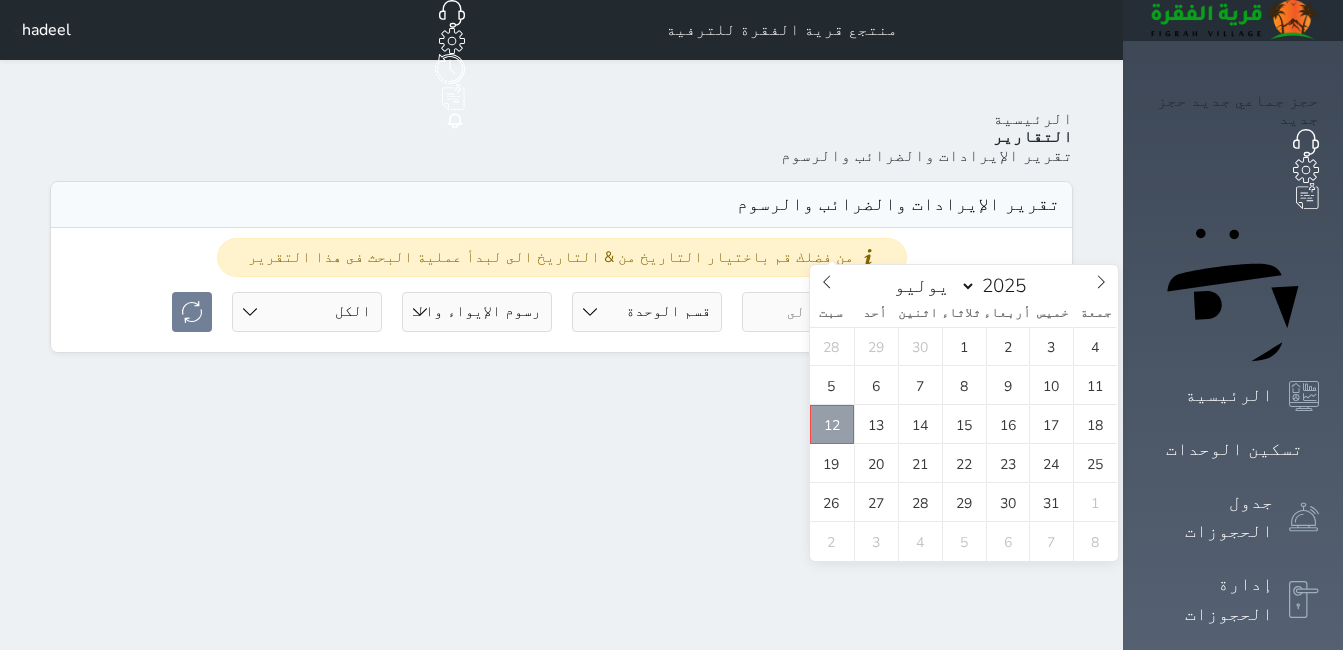 click on "12" at bounding box center (832, 424) 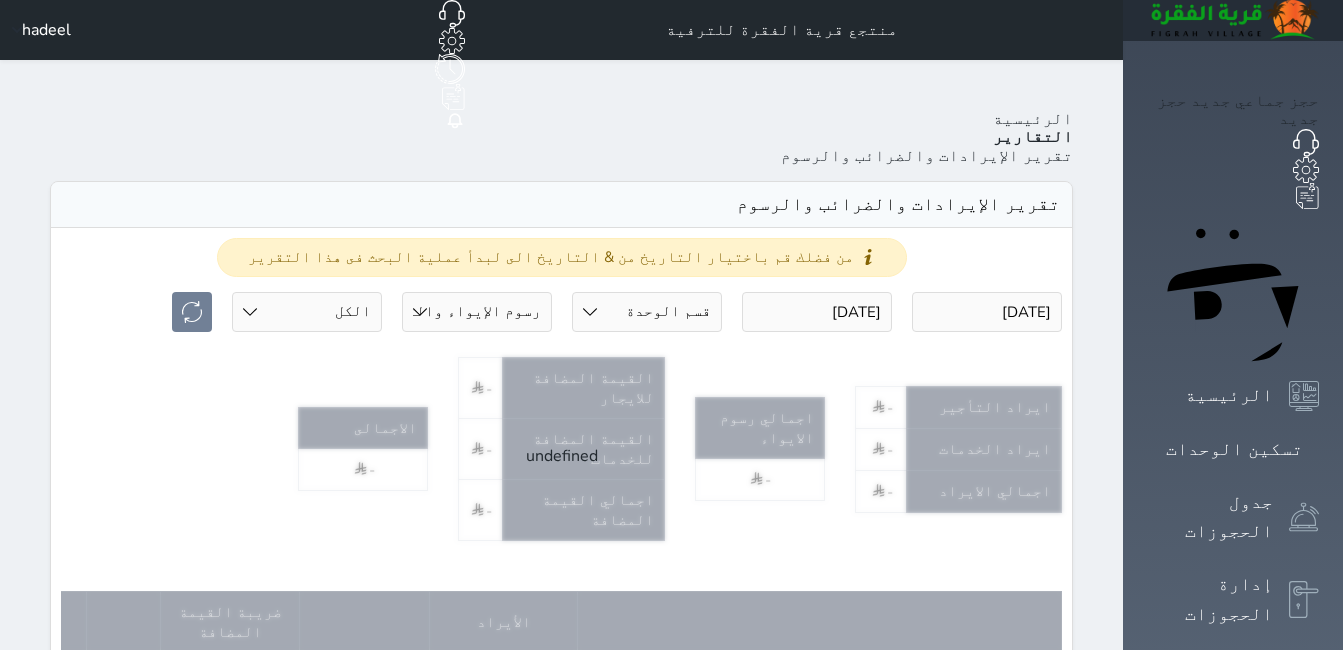 click on "حالة الحجز
الكل
لم يسجل دخول
تم الدخول
تم المغادرة
تم الدخول + تم المغادرة" at bounding box center [307, 312] 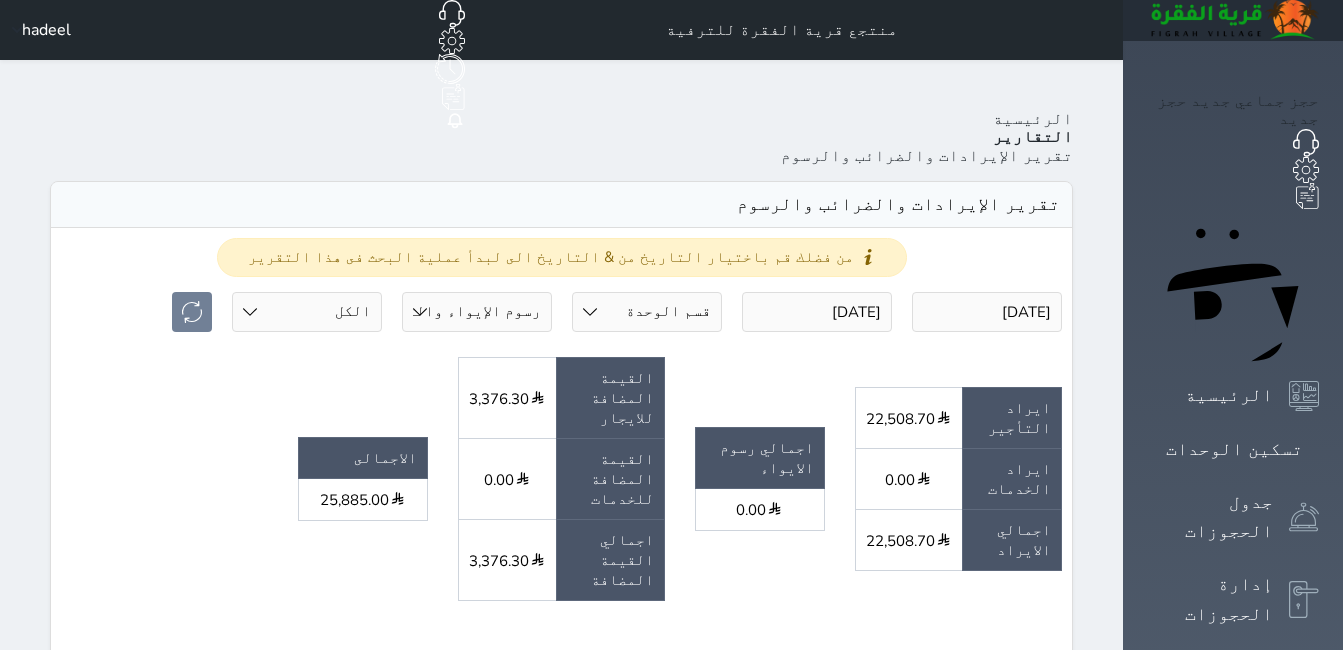 click on "undefined     ايراد التأجير   22,508.70    ايراد الخدمات   0.00    اجمالي الايراد   22,508.70    اجمالي رسوم الايواء   0.00    القيمة المضافة للايجار   3,376.30    القيمة المضافة للخدمات   0.00    اجمالي القيمة المضافة   3,376.30      الاجمالى   25,885.00" at bounding box center [561, 486] 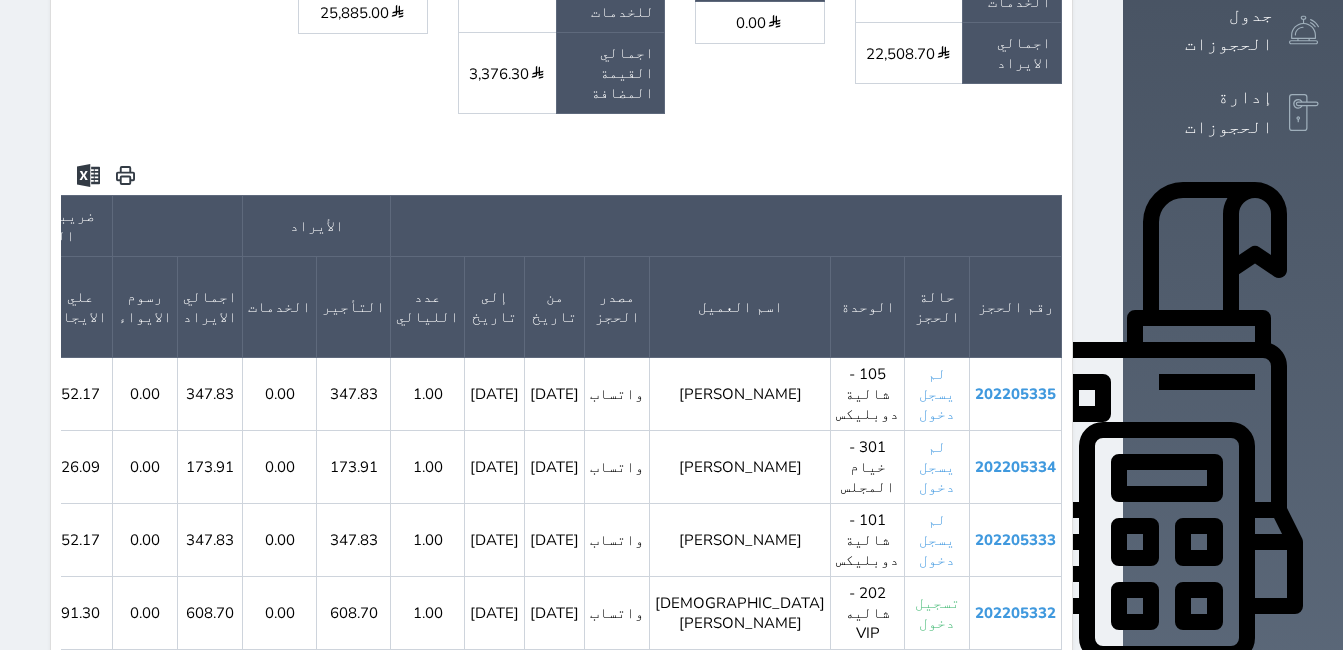 scroll, scrollTop: 200, scrollLeft: 0, axis: vertical 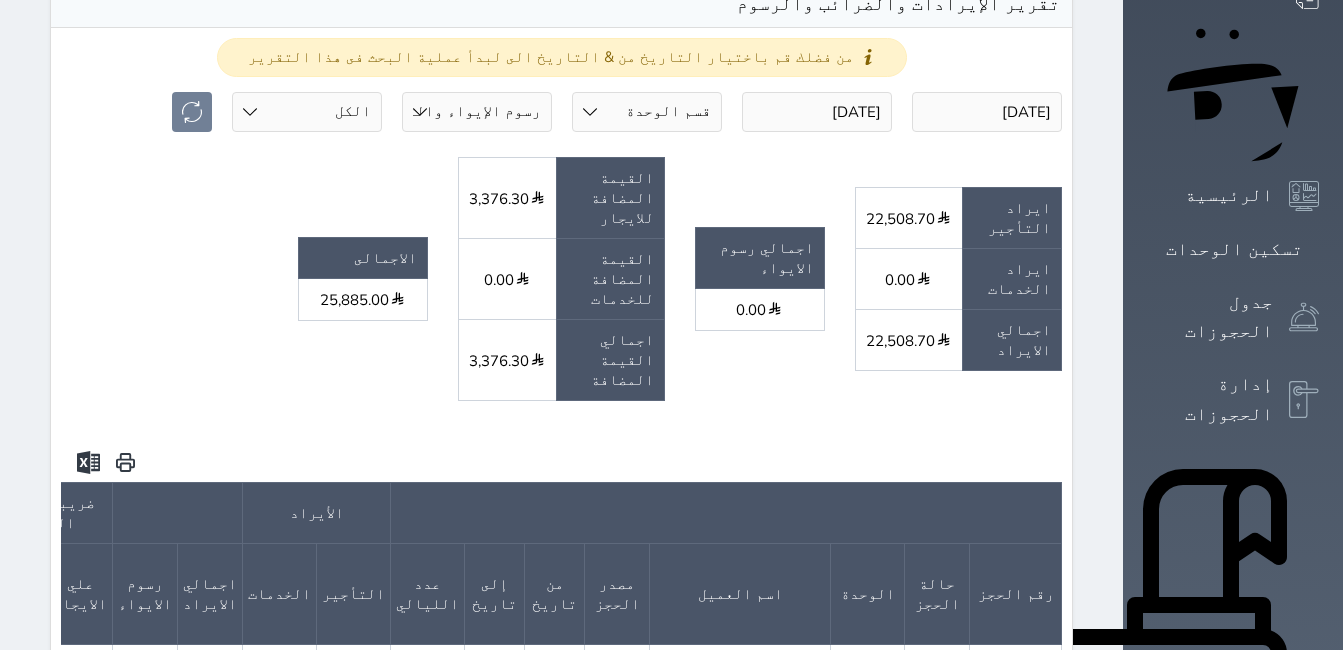 click on "حالة الحجز
الكل
لم يسجل دخول
تم الدخول
تم المغادرة
تم الدخول + تم المغادرة" at bounding box center (307, 112) 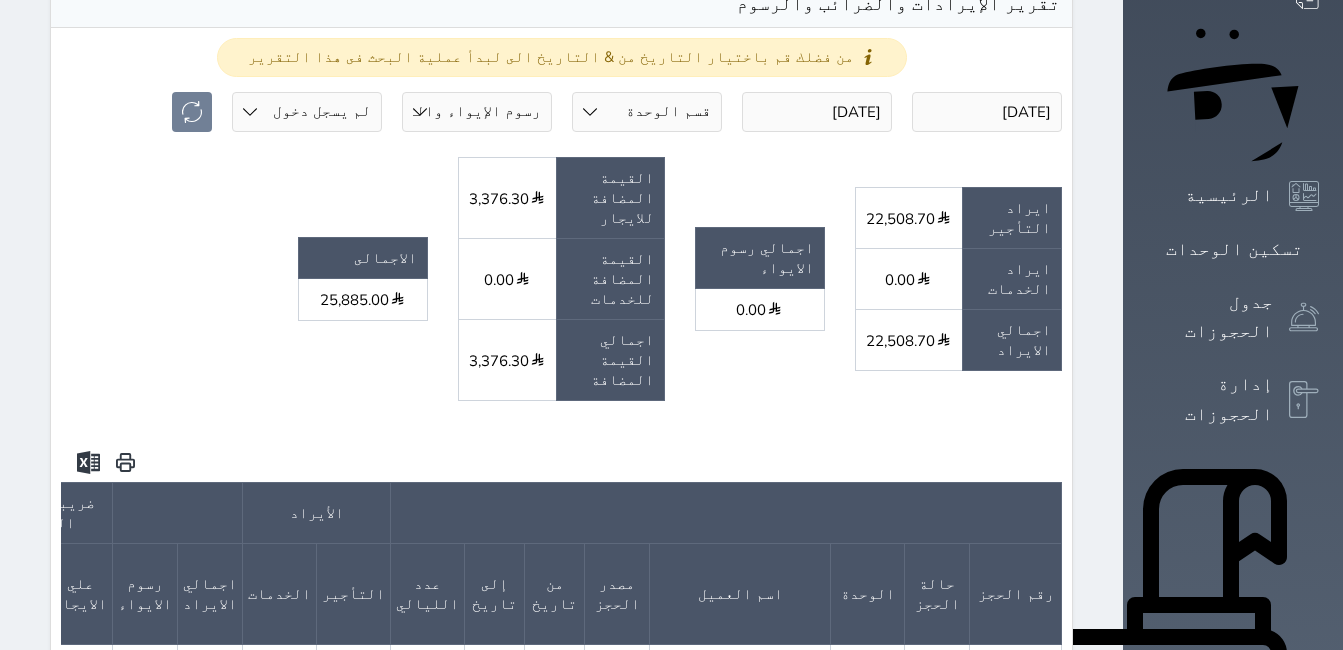 click on "حالة الحجز
الكل
لم يسجل دخول
تم الدخول
تم المغادرة
تم الدخول + تم المغادرة" at bounding box center (307, 112) 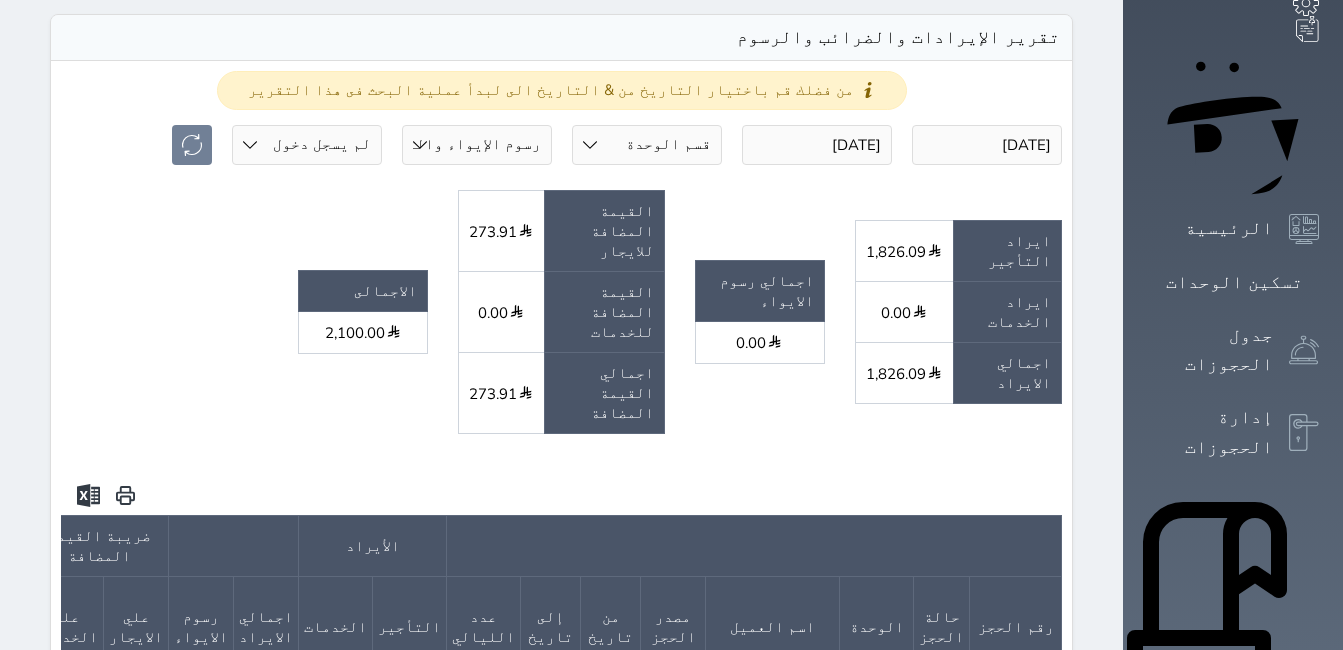 scroll, scrollTop: 100, scrollLeft: 0, axis: vertical 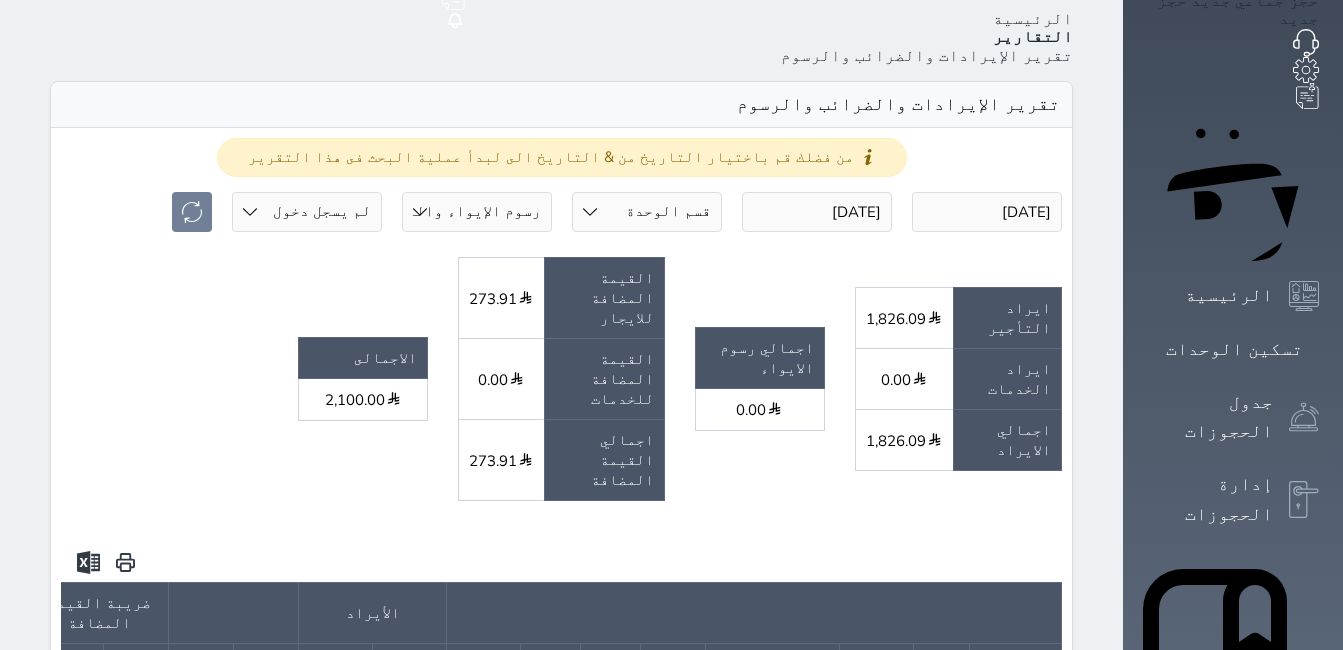 click on "حالة الحجز
الكل
لم يسجل دخول
تم الدخول
تم المغادرة
تم الدخول + تم المغادرة" at bounding box center [307, 212] 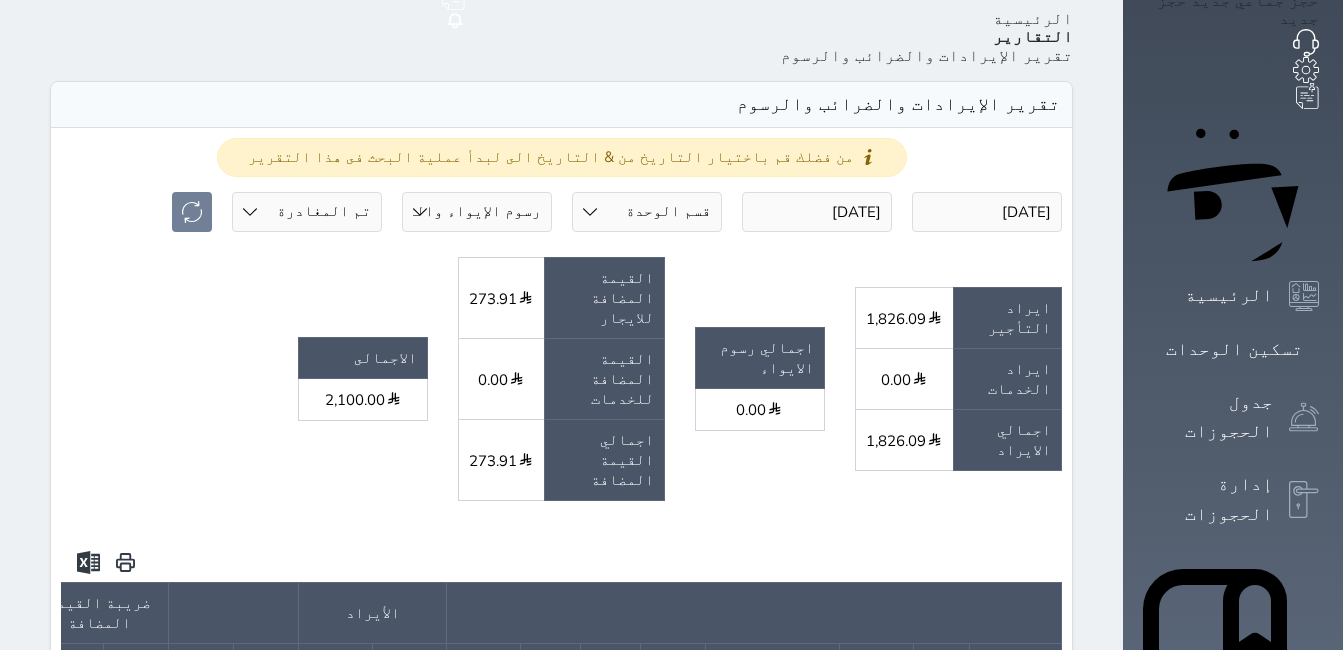 click on "حالة الحجز
الكل
لم يسجل دخول
تم الدخول
تم المغادرة
تم الدخول + تم المغادرة" at bounding box center (307, 212) 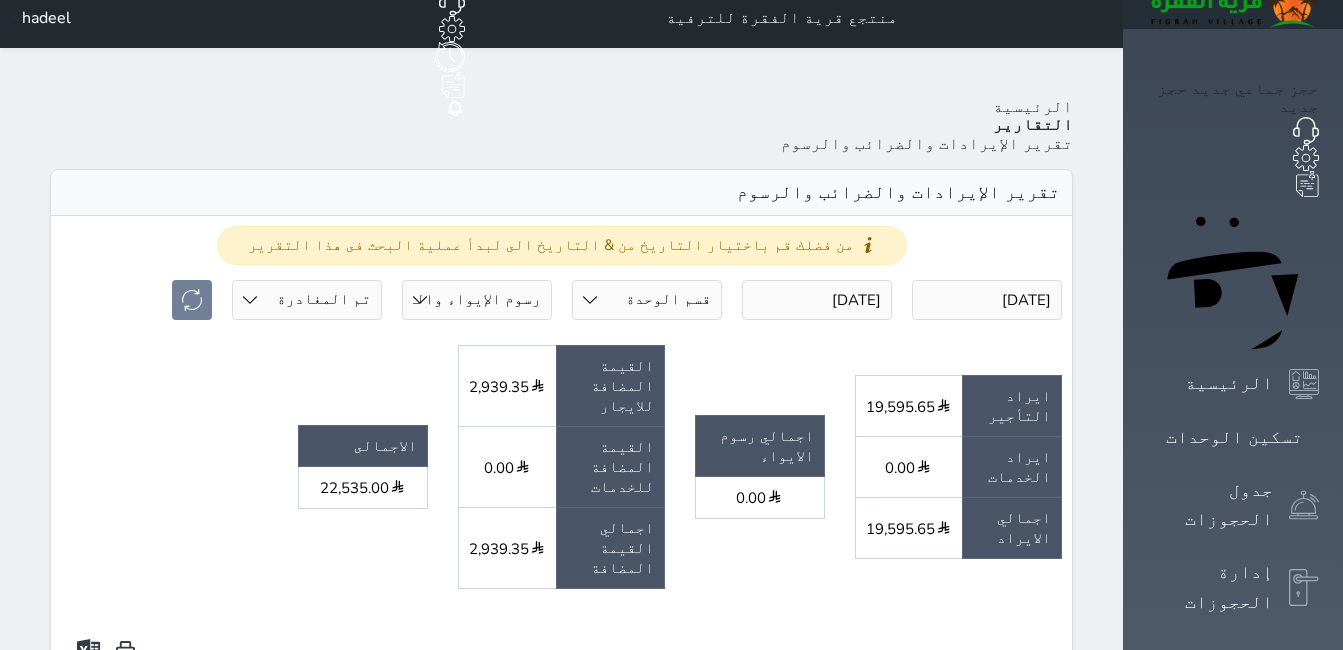 scroll, scrollTop: 0, scrollLeft: 0, axis: both 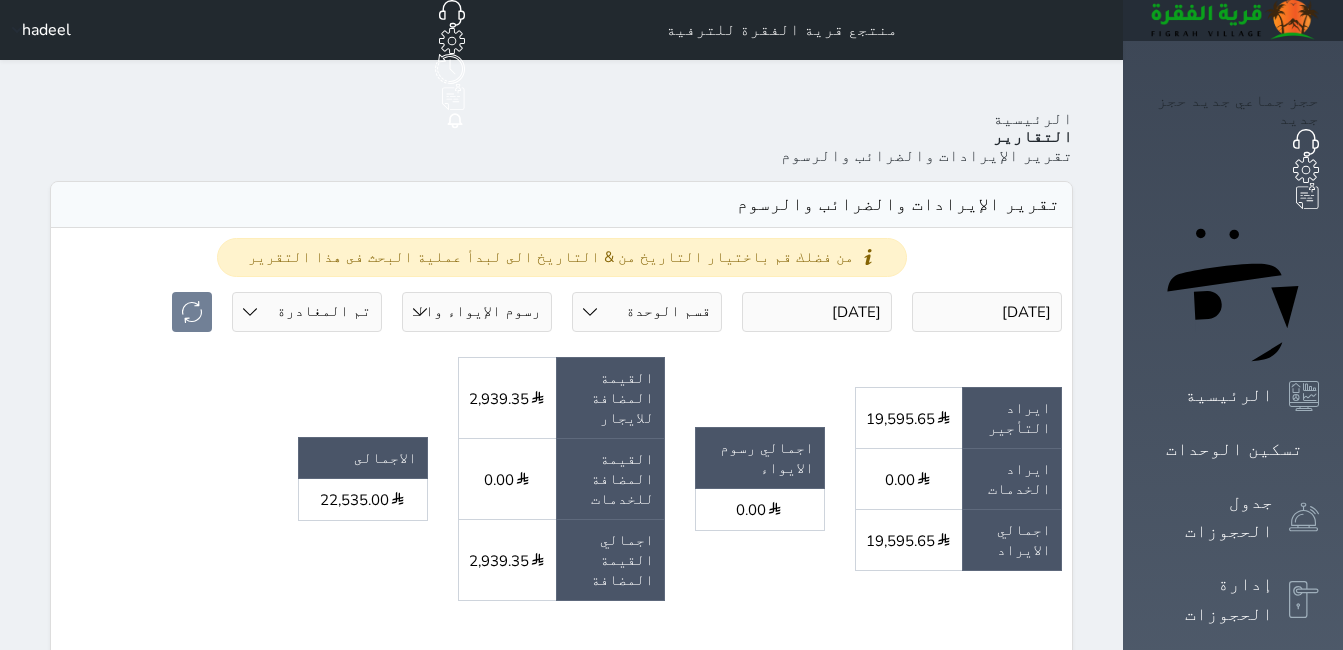 click on "حالة الحجز
الكل
لم يسجل دخول
تم الدخول
تم المغادرة
تم الدخول + تم المغادرة" at bounding box center (307, 312) 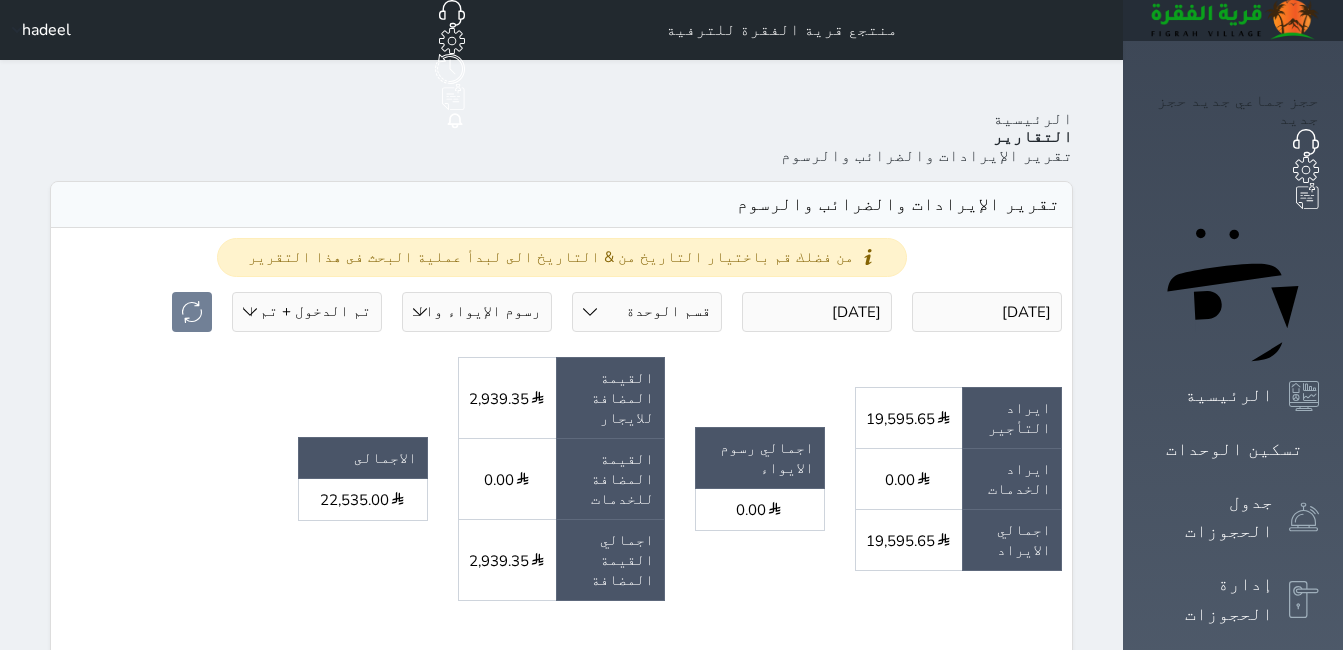 click on "حالة الحجز
الكل
لم يسجل دخول
تم الدخول
تم المغادرة
تم الدخول + تم المغادرة" at bounding box center (307, 312) 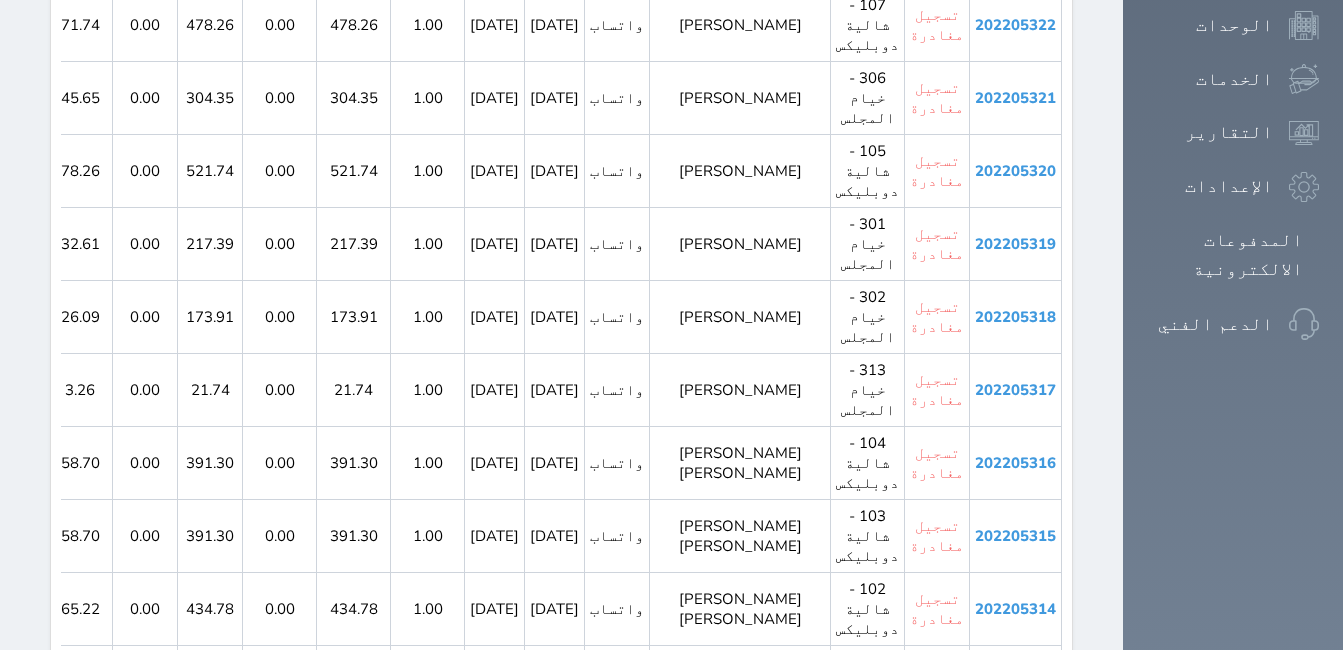 scroll, scrollTop: 1467, scrollLeft: 0, axis: vertical 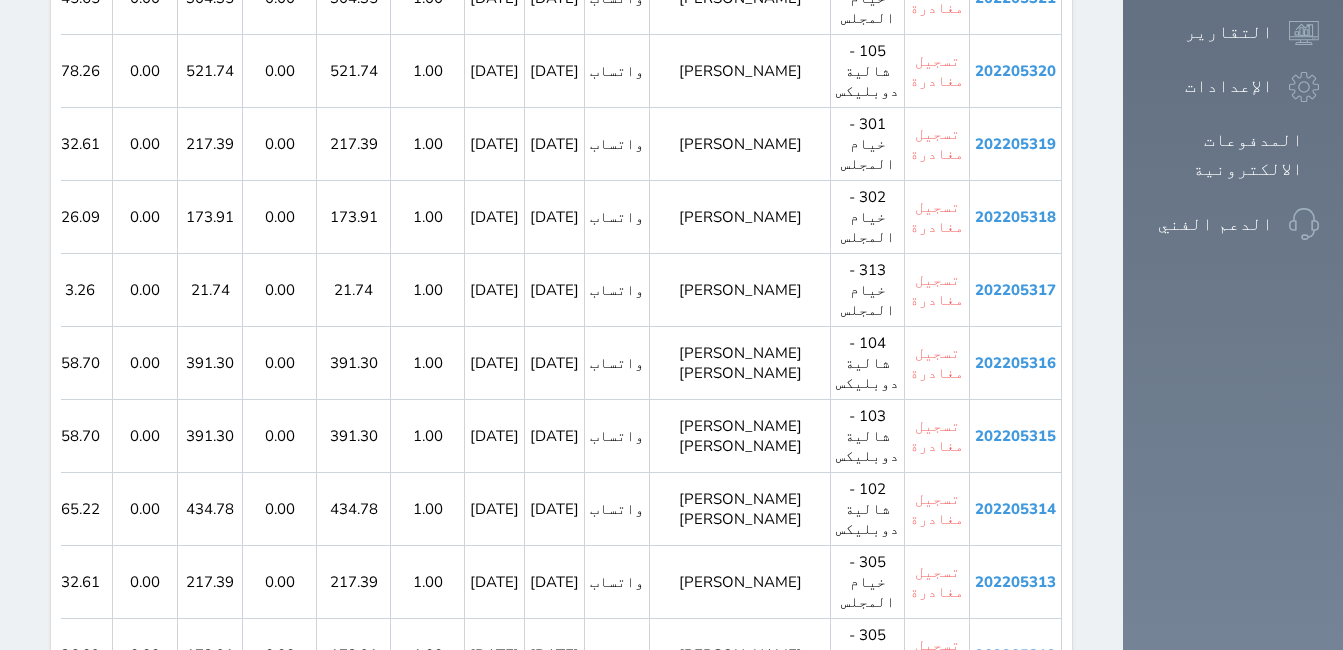 click on "2" at bounding box center [583, 884] 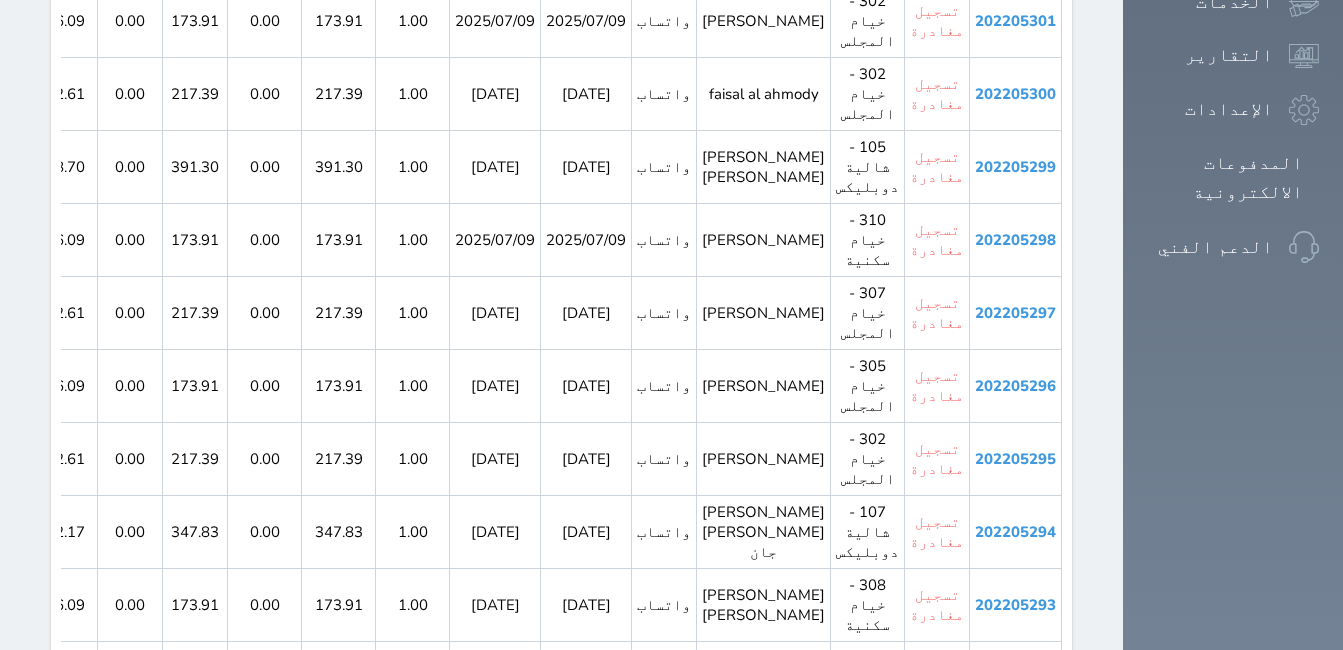 scroll, scrollTop: 1467, scrollLeft: 0, axis: vertical 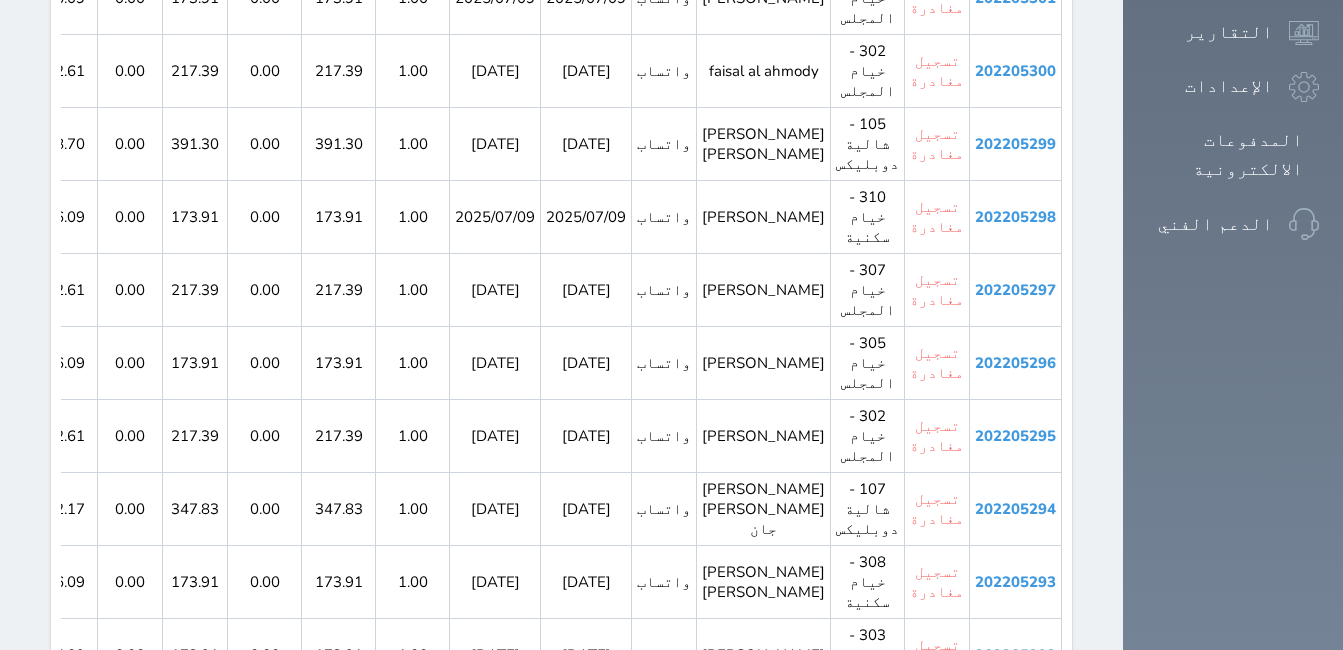 click on "3" at bounding box center (548, 884) 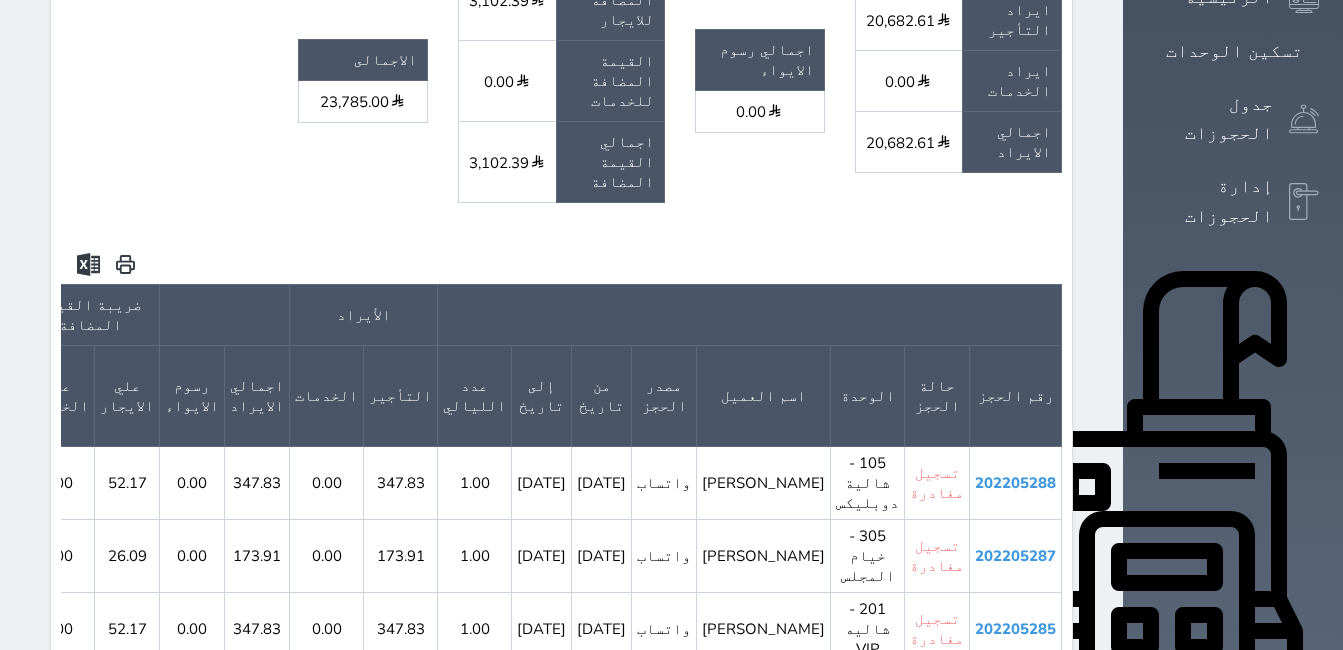 scroll, scrollTop: 400, scrollLeft: 0, axis: vertical 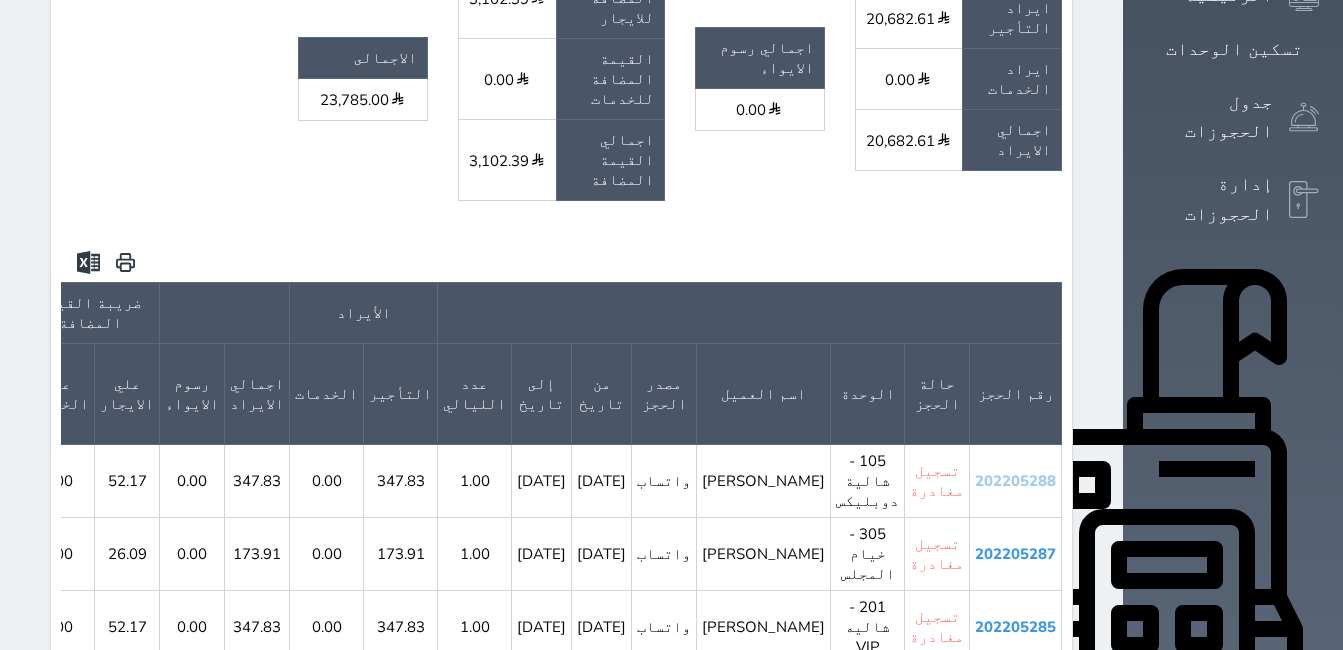 click on "202205288" at bounding box center [1015, 481] 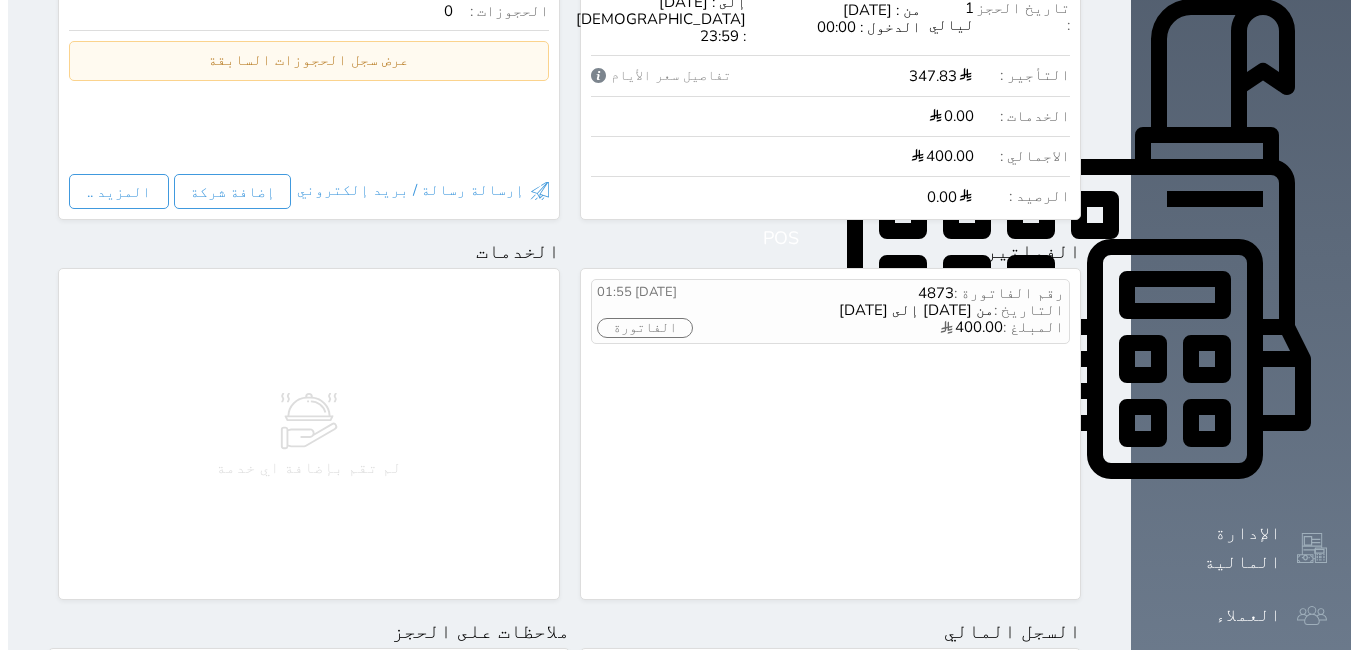 scroll, scrollTop: 800, scrollLeft: 0, axis: vertical 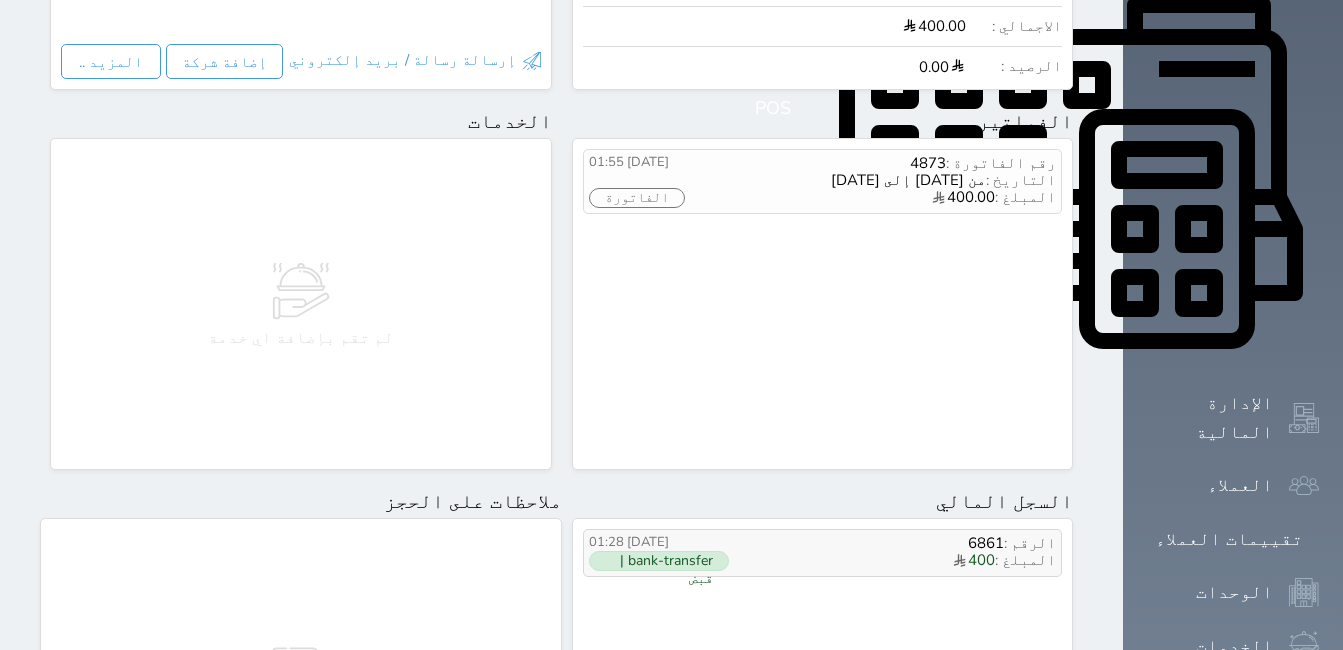click on "bank-transfer | قبض" at bounding box center [659, 561] 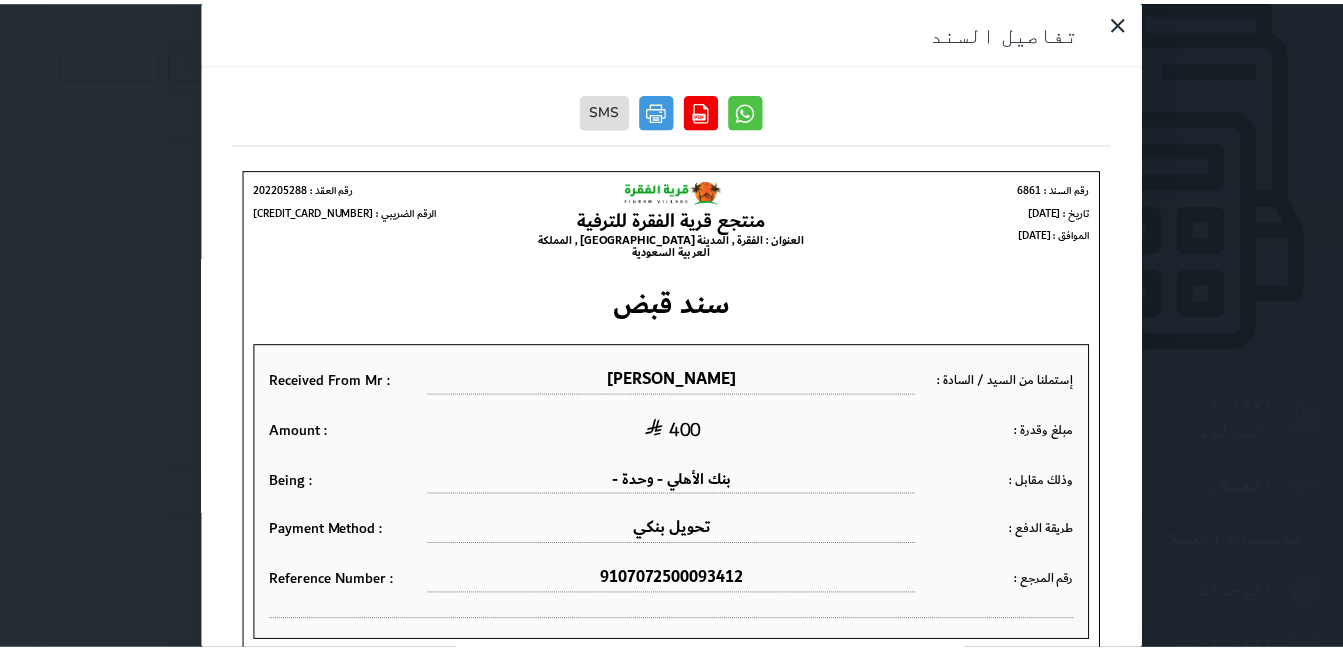 scroll, scrollTop: 0, scrollLeft: 0, axis: both 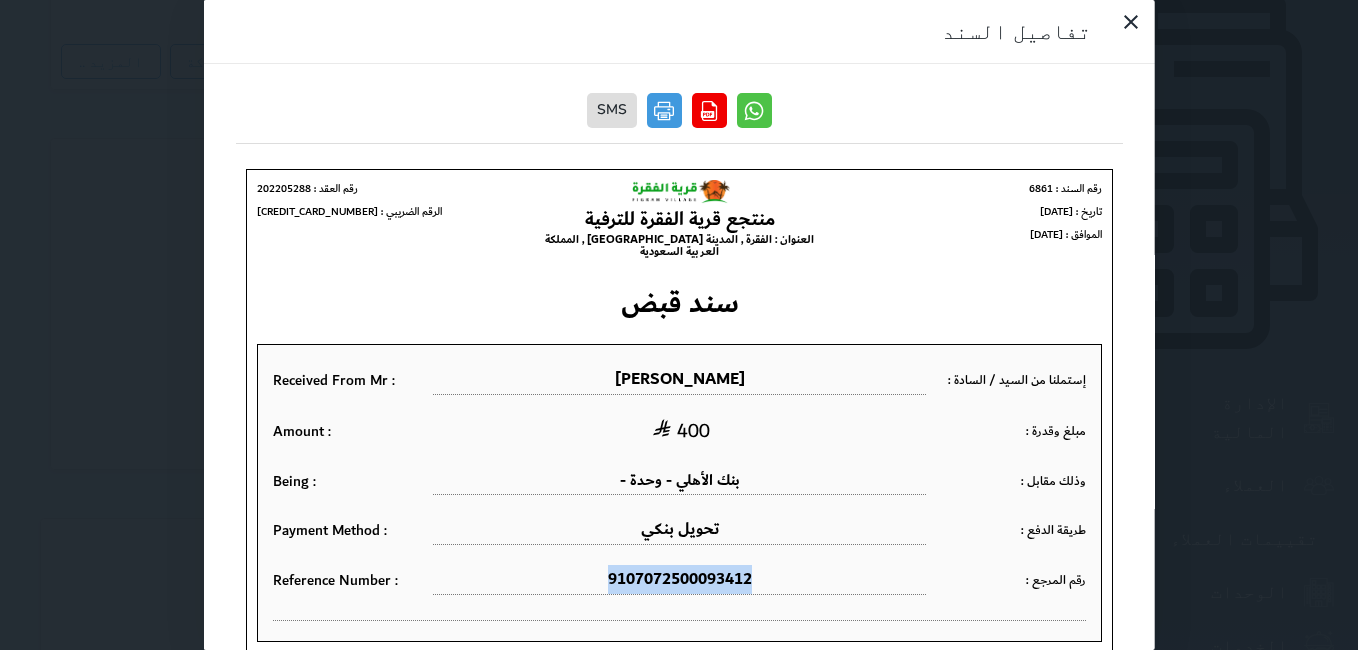 drag, startPoint x: 611, startPoint y: 566, endPoint x: 783, endPoint y: 580, distance: 172.56883 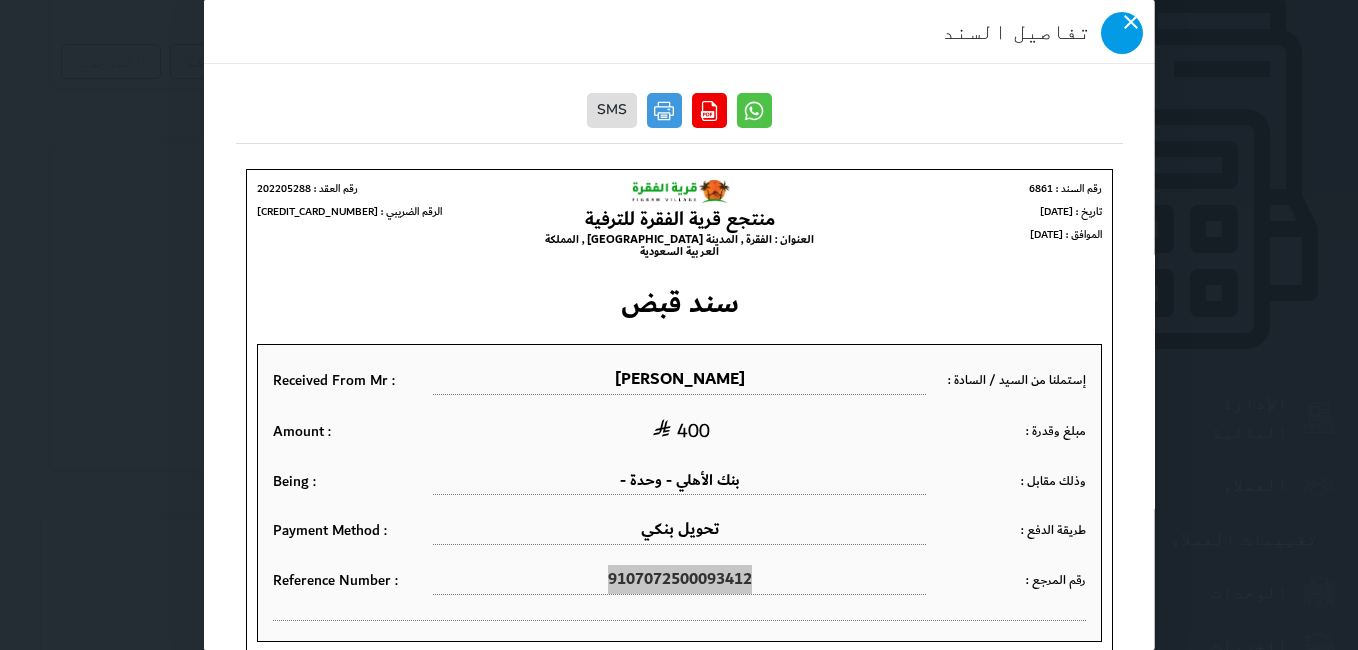 click 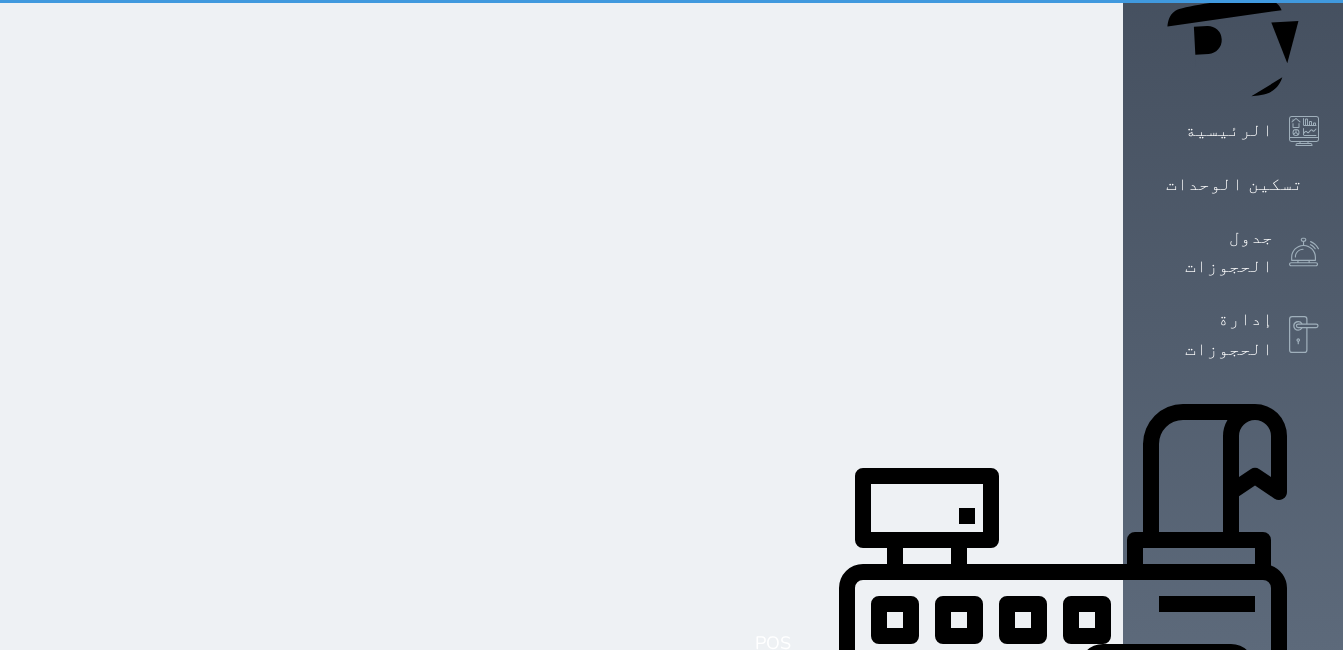 scroll, scrollTop: 0, scrollLeft: 0, axis: both 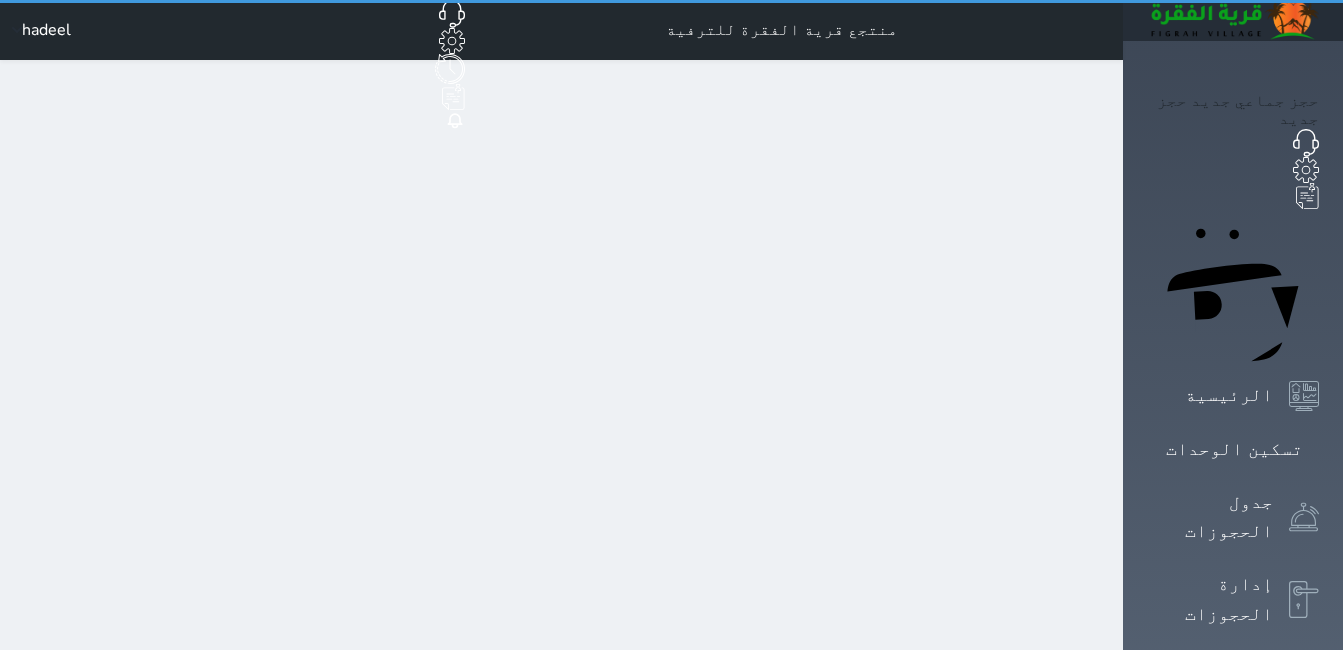 select on "full" 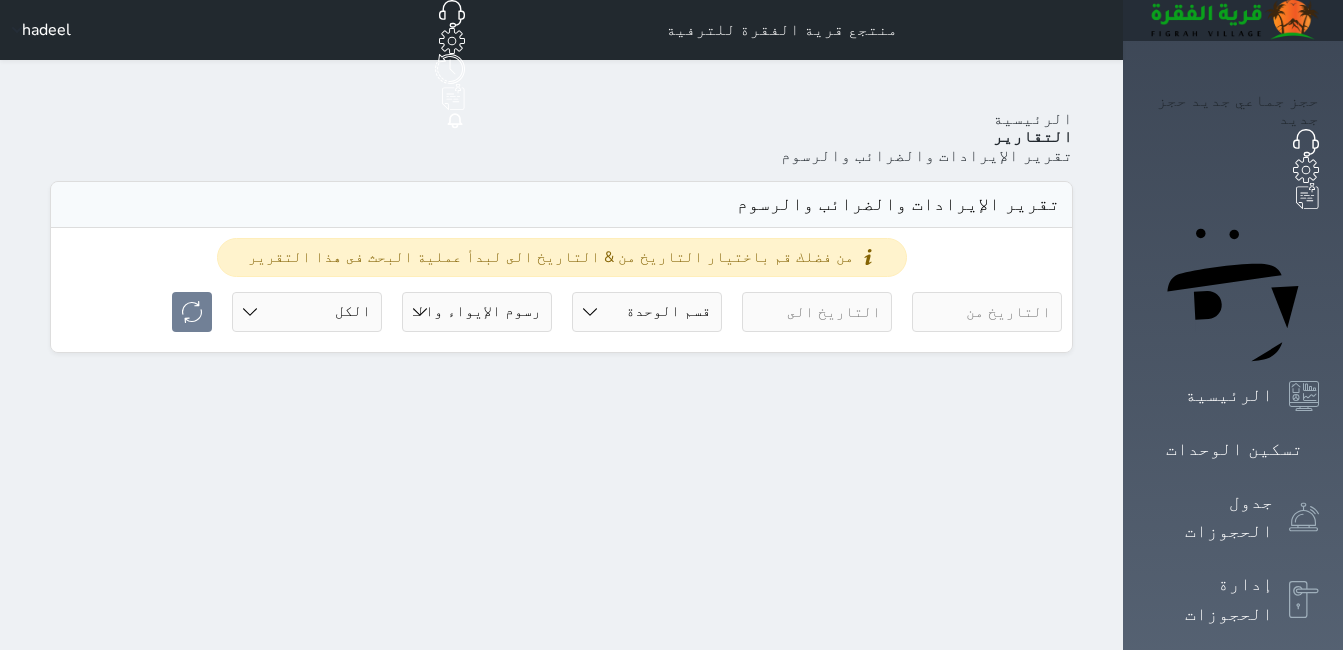click at bounding box center [987, 312] 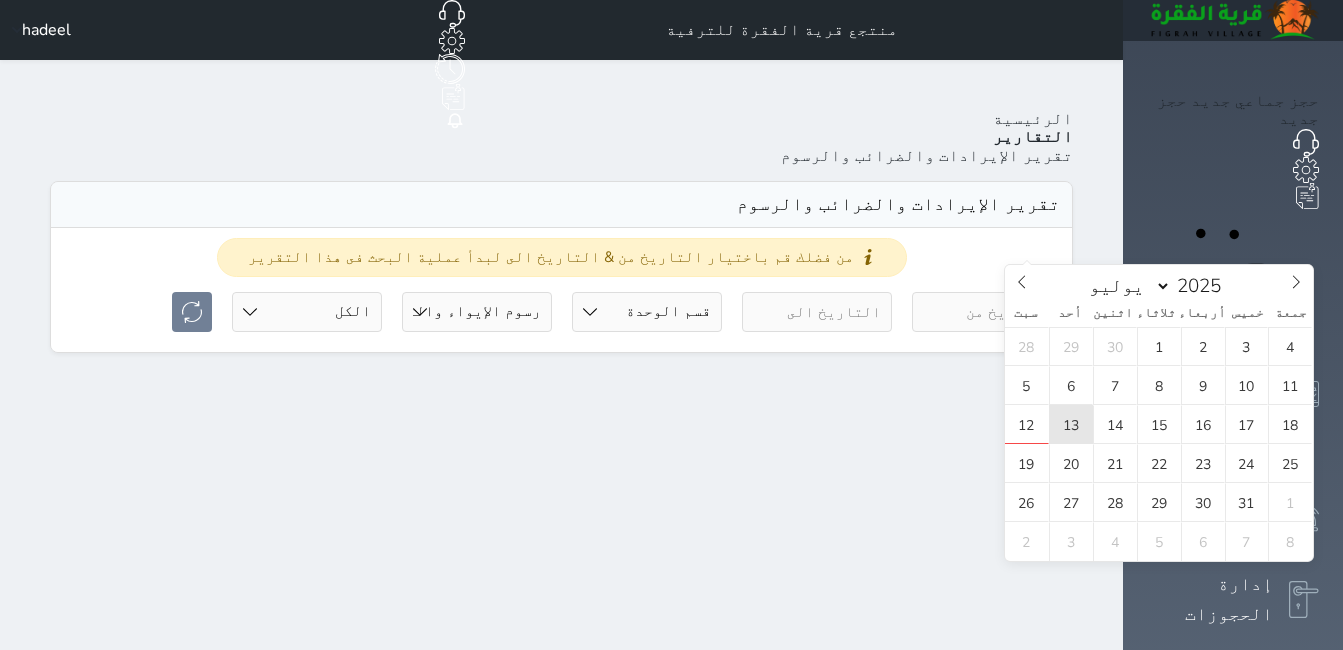 click on "13" at bounding box center (1071, 424) 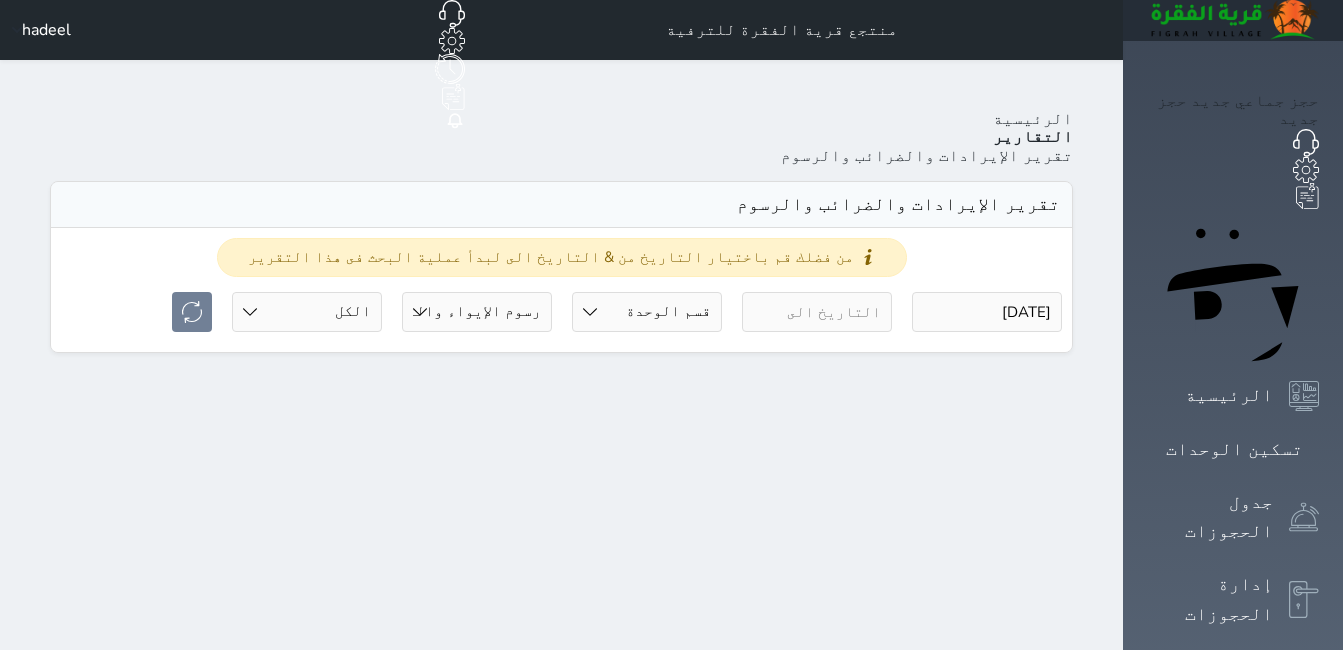 click on "[DATE]" at bounding box center [987, 312] 